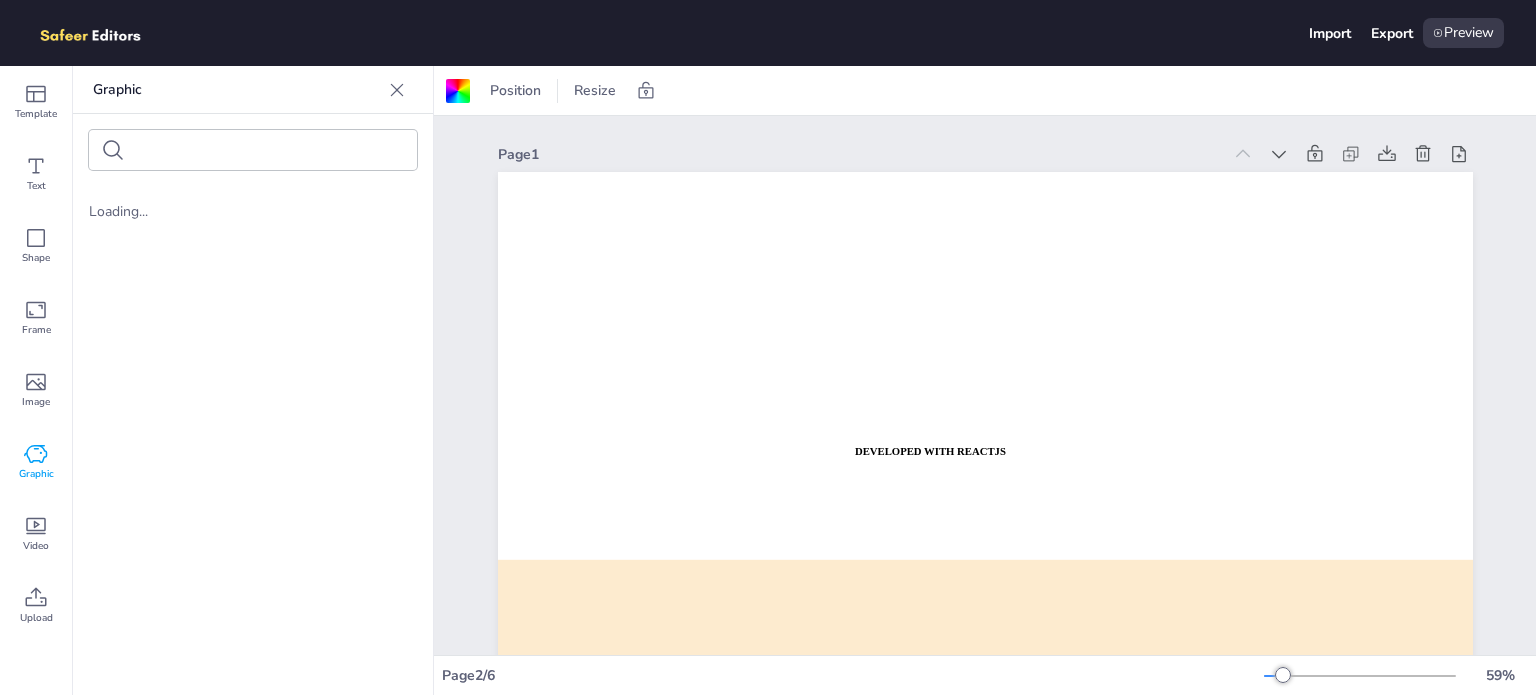 scroll, scrollTop: 0, scrollLeft: 0, axis: both 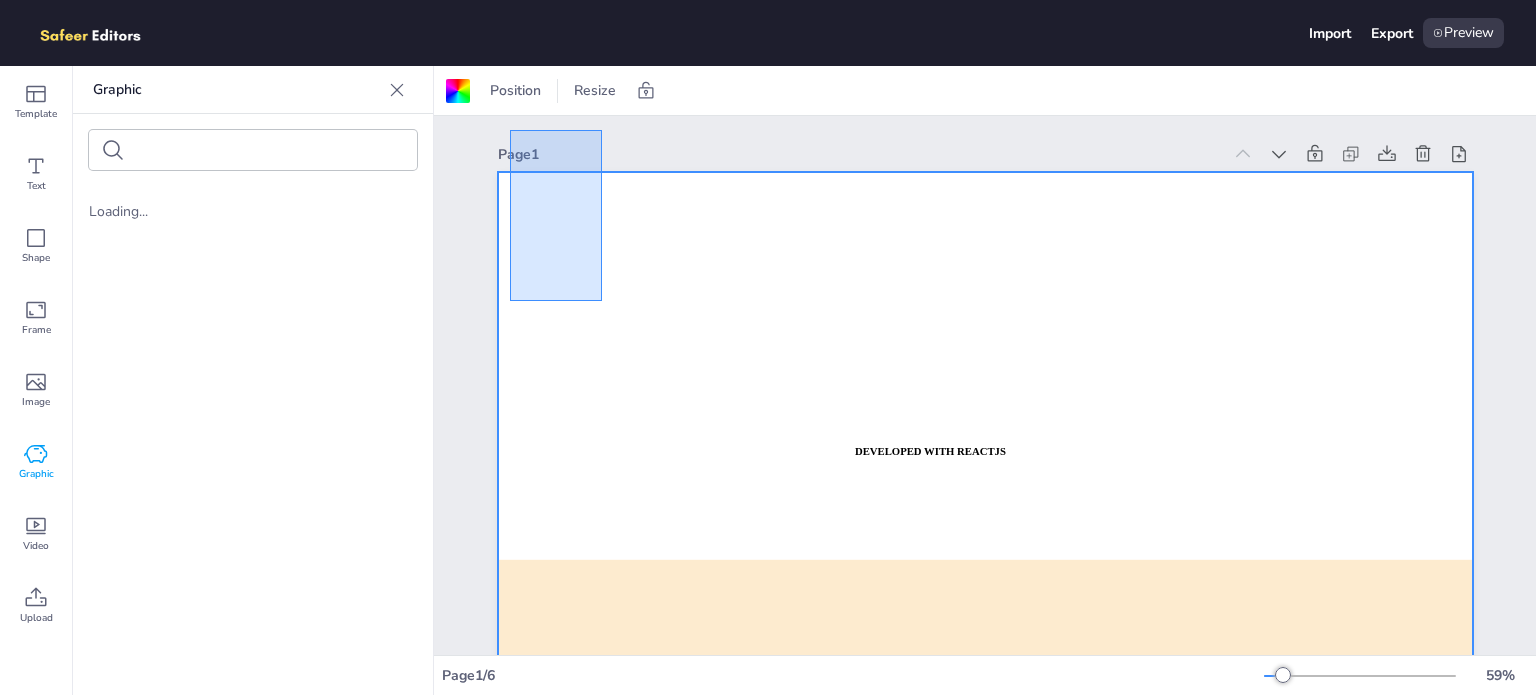drag, startPoint x: 510, startPoint y: 130, endPoint x: 602, endPoint y: 302, distance: 195.05896 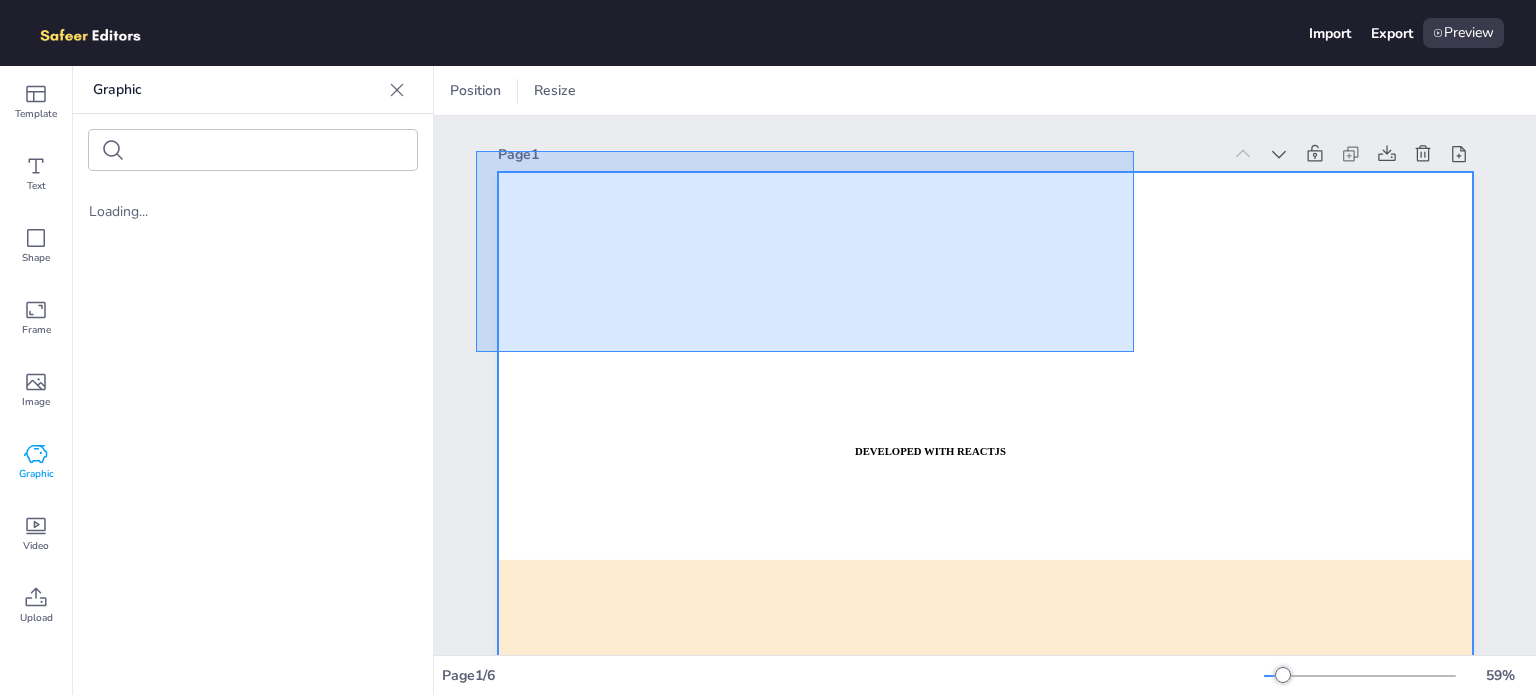 drag, startPoint x: 478, startPoint y: 151, endPoint x: 1330, endPoint y: 415, distance: 891.9641 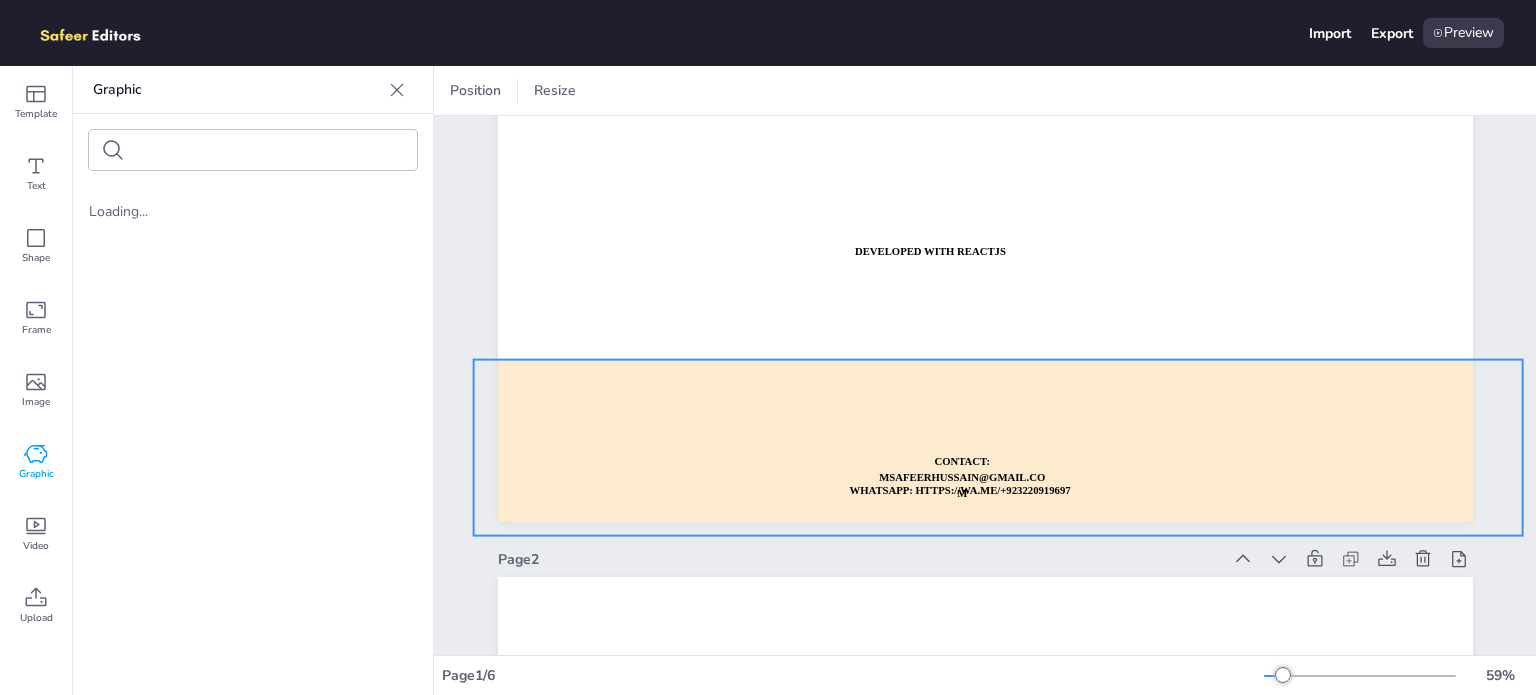 scroll, scrollTop: 0, scrollLeft: 0, axis: both 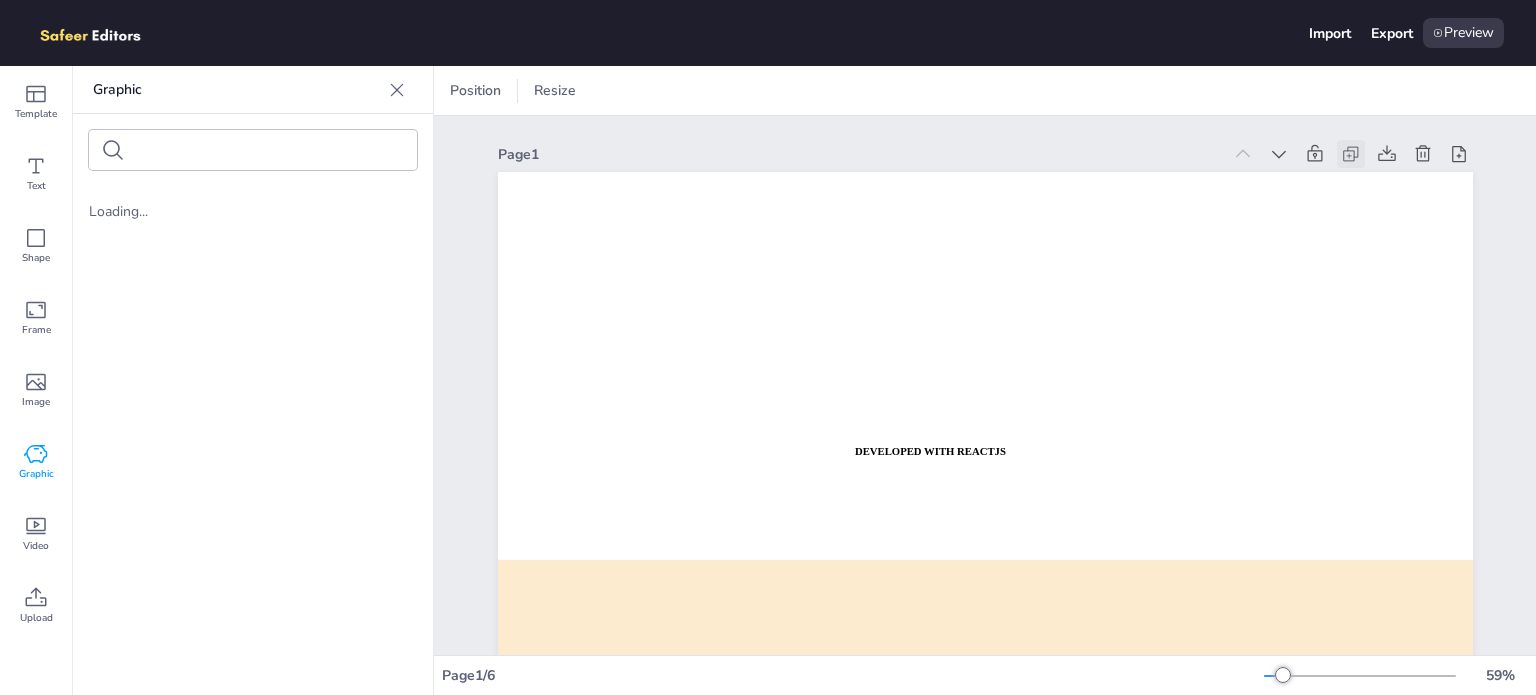 click 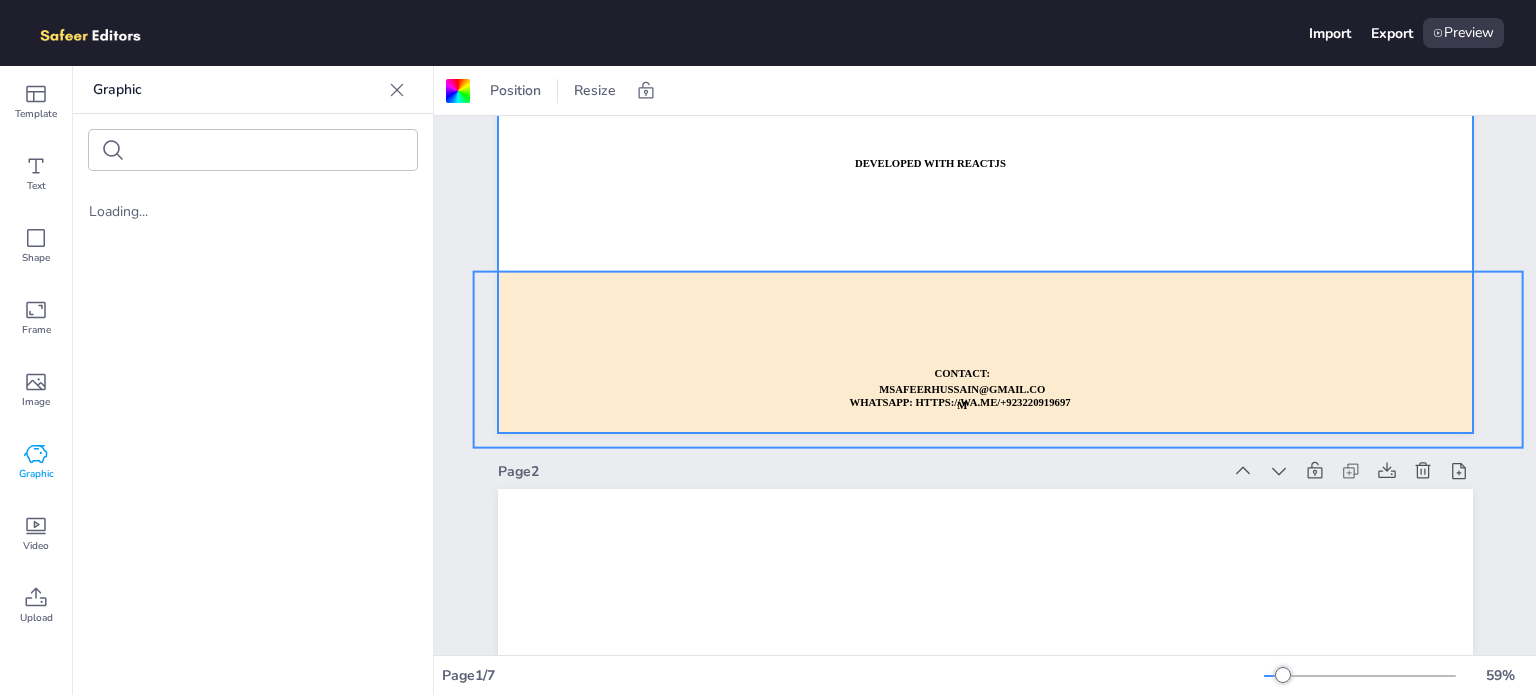 scroll, scrollTop: 0, scrollLeft: 0, axis: both 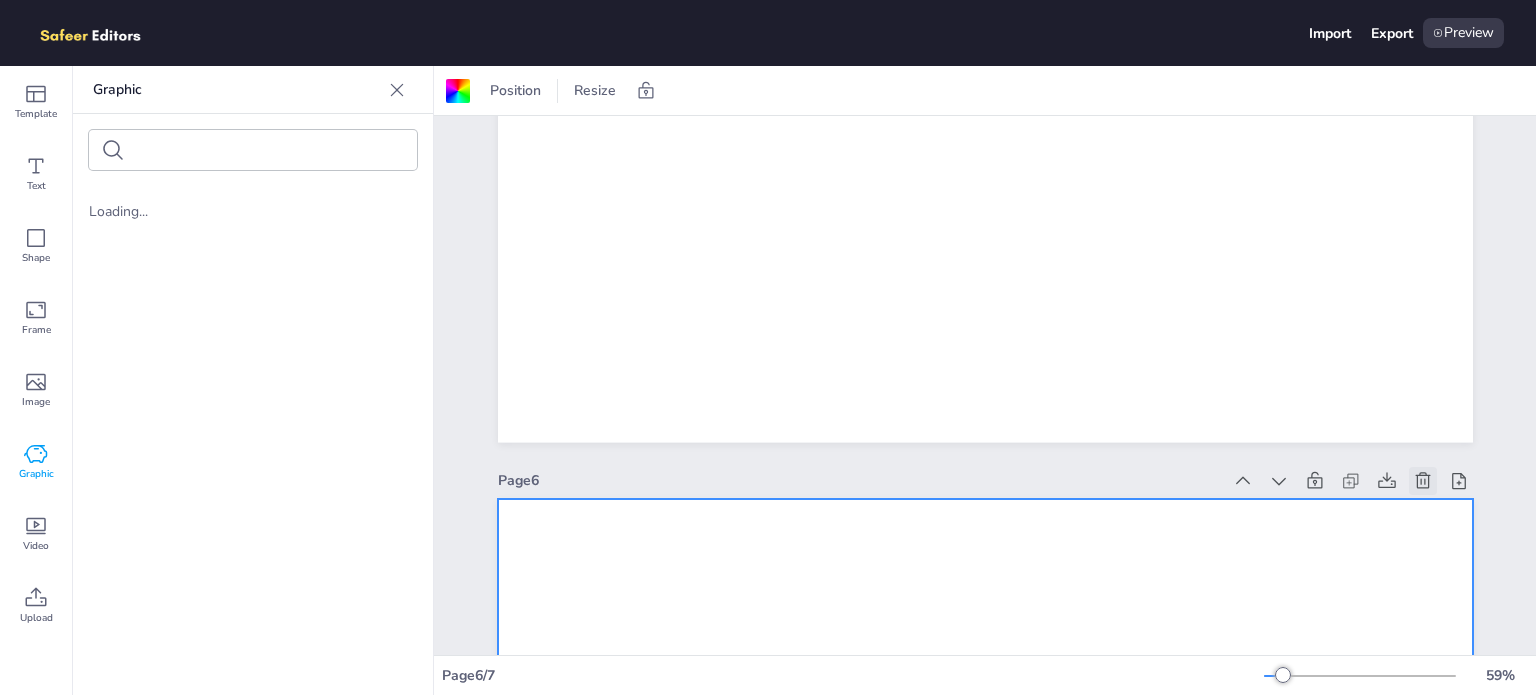 click at bounding box center (1423, 481) 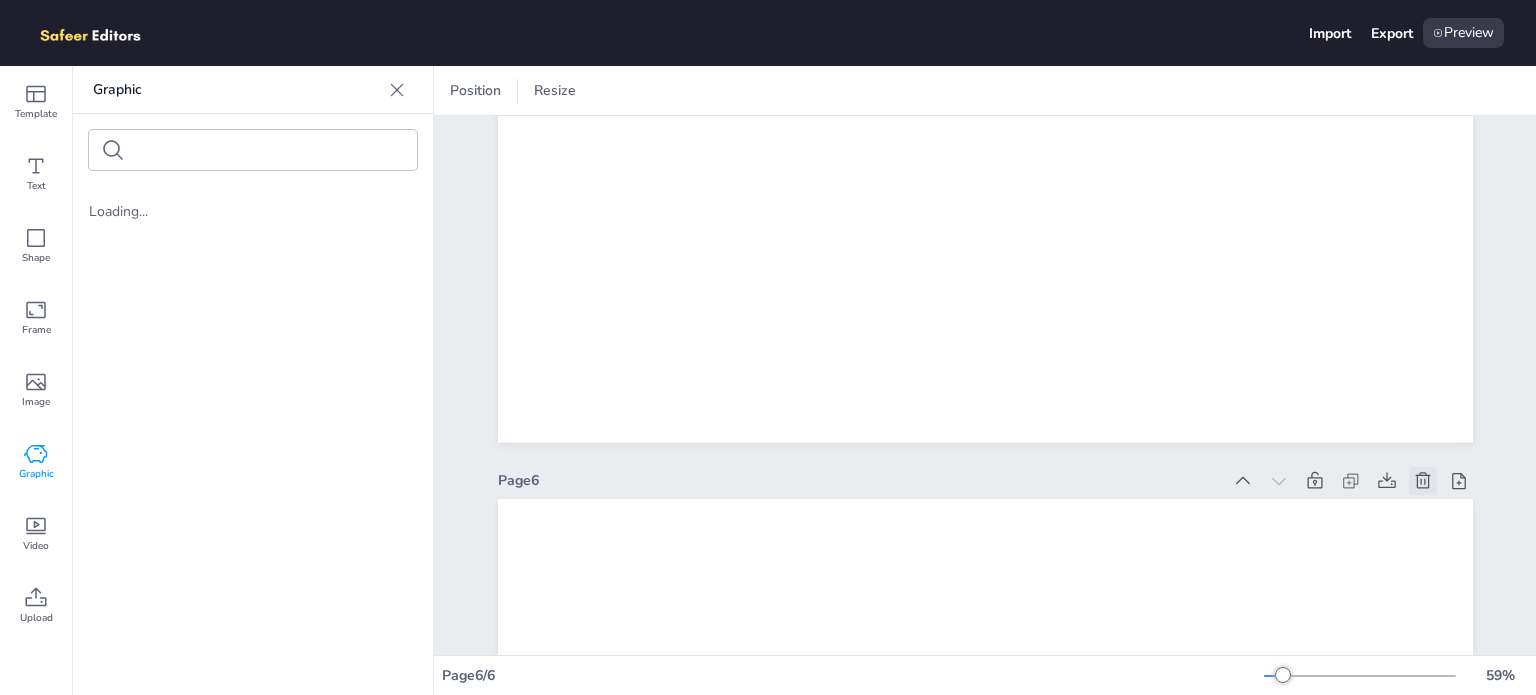 click at bounding box center [1423, 481] 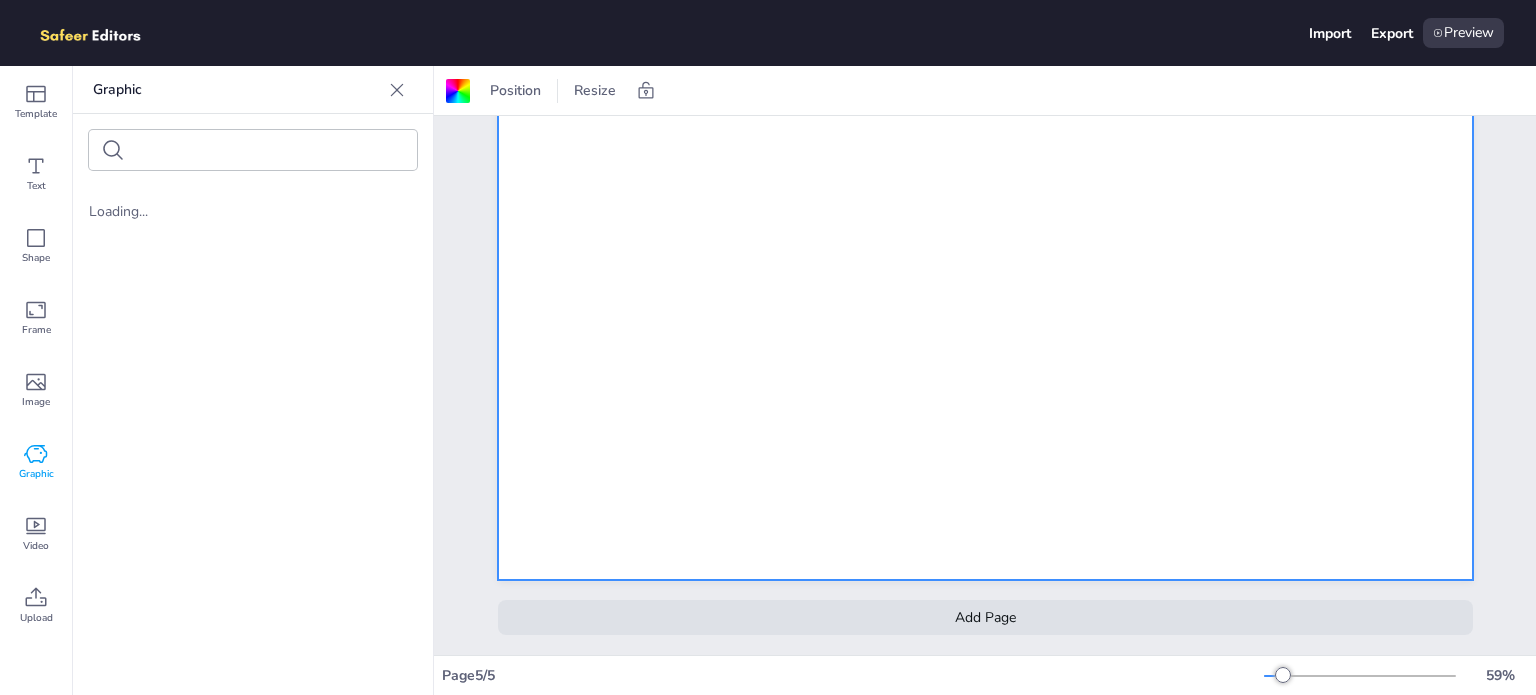 click at bounding box center [985, 304] 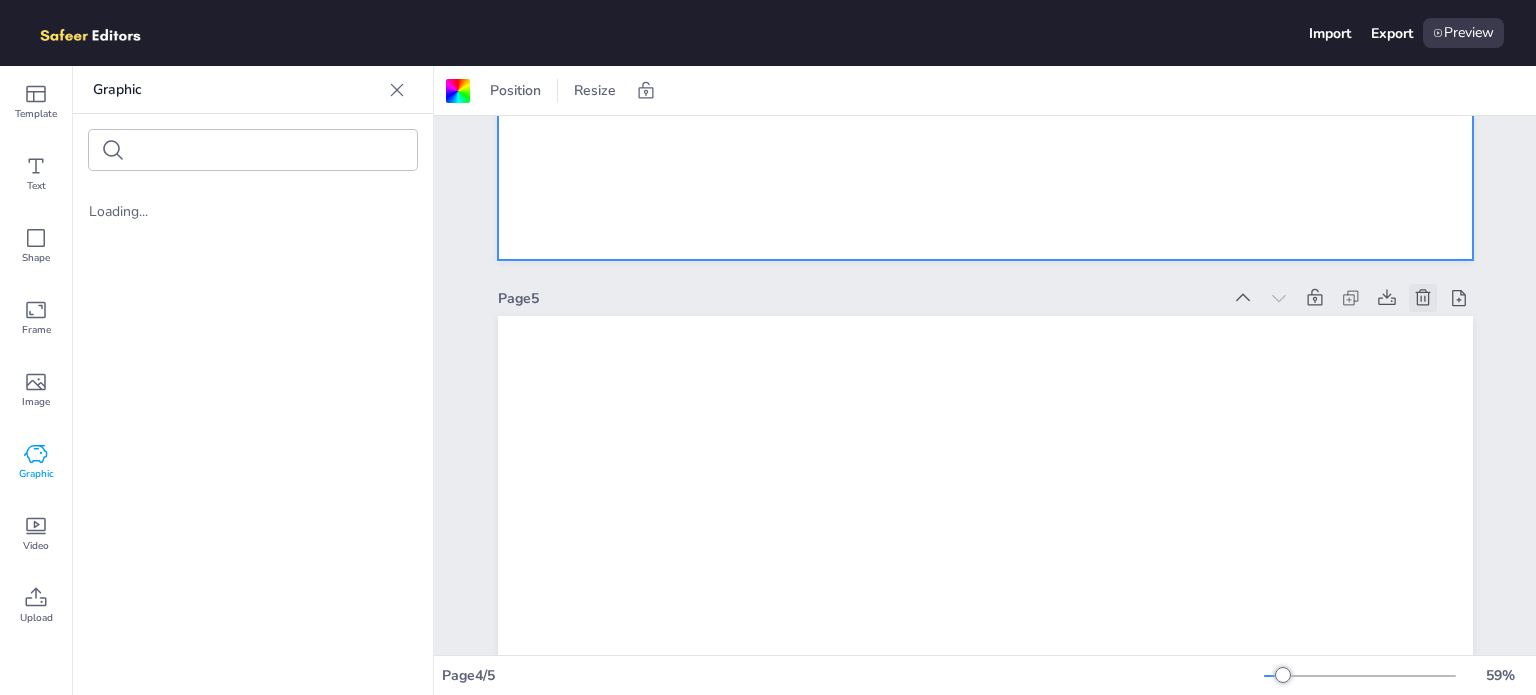 click 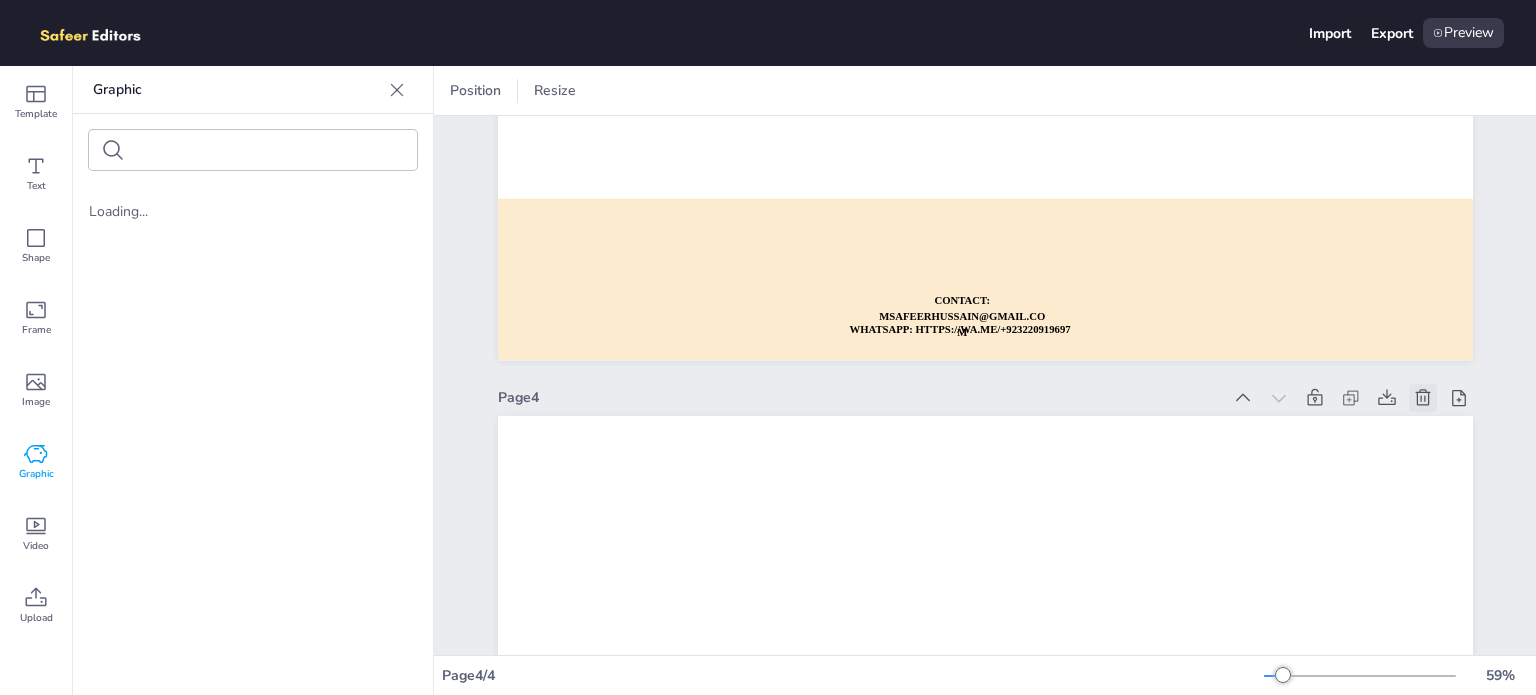 click 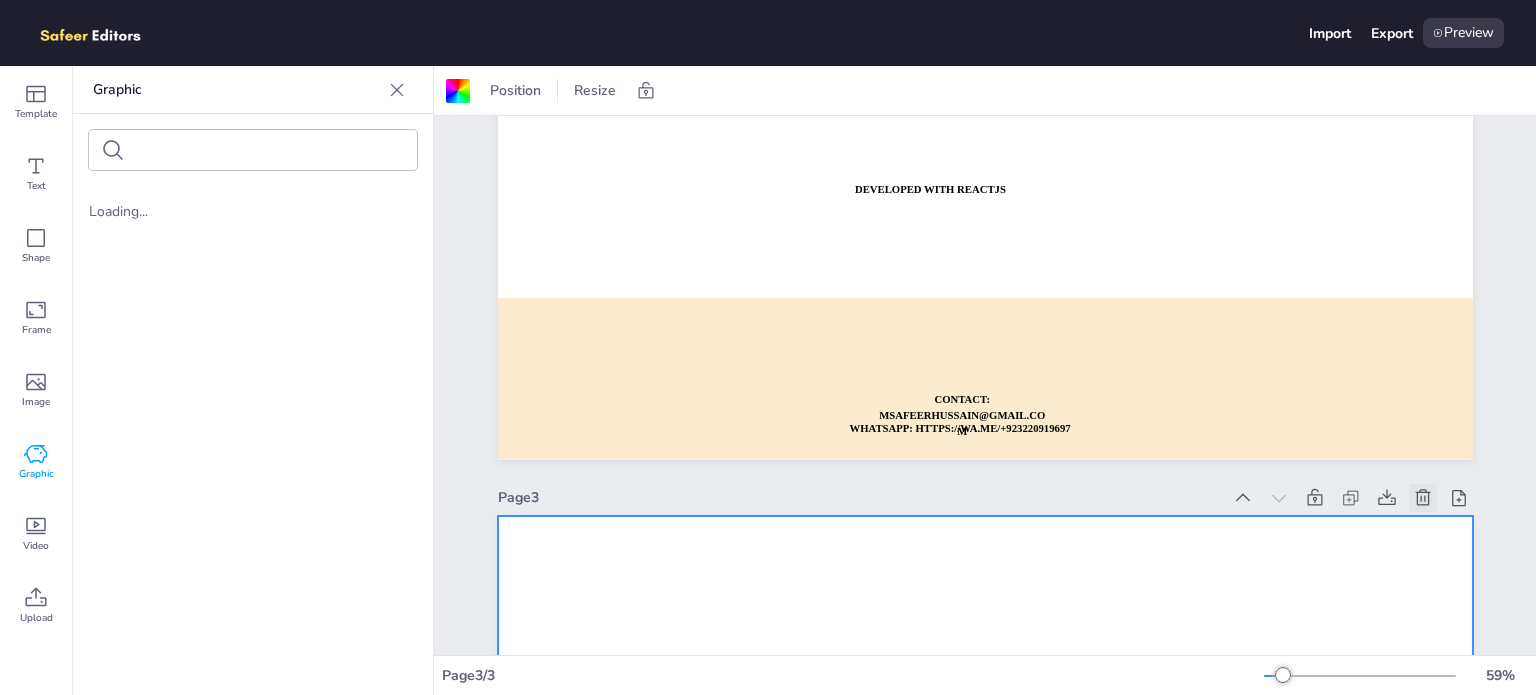 click 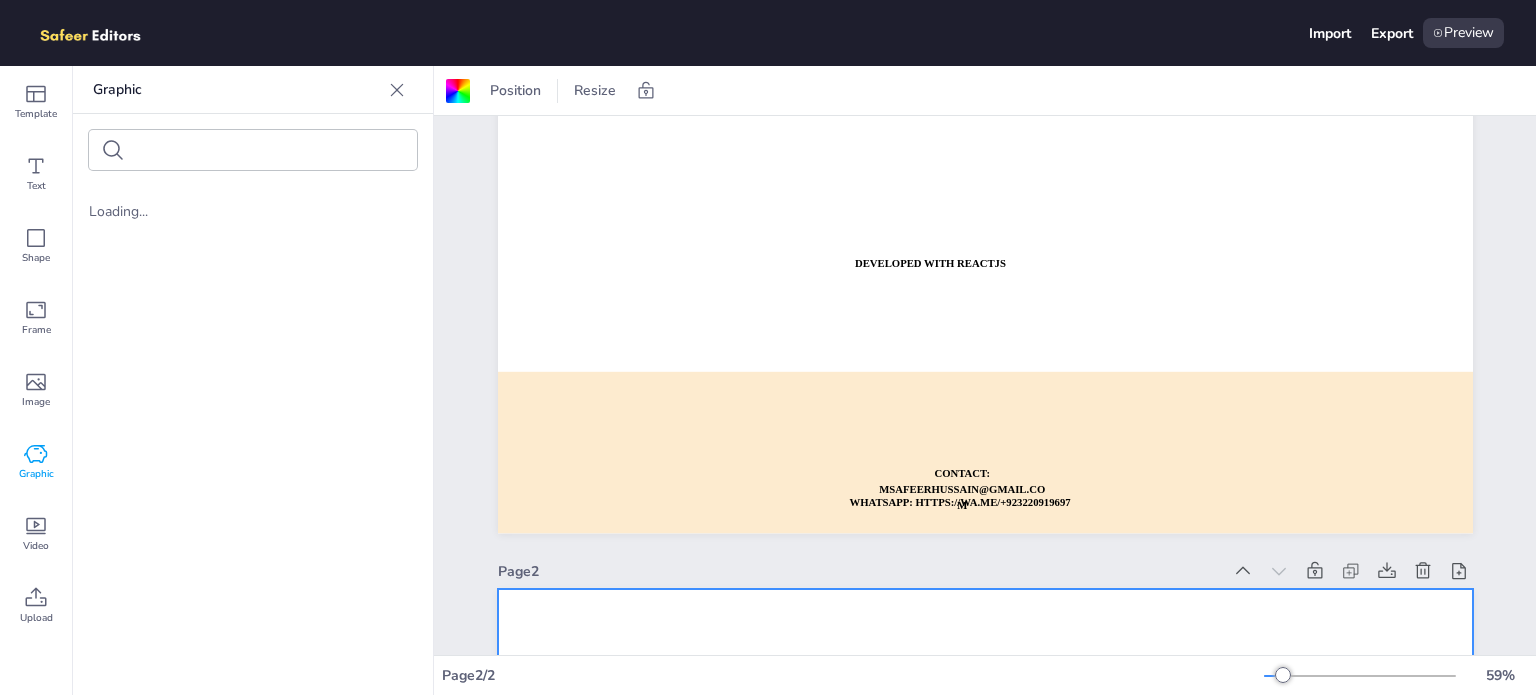 scroll, scrollTop: 161, scrollLeft: 0, axis: vertical 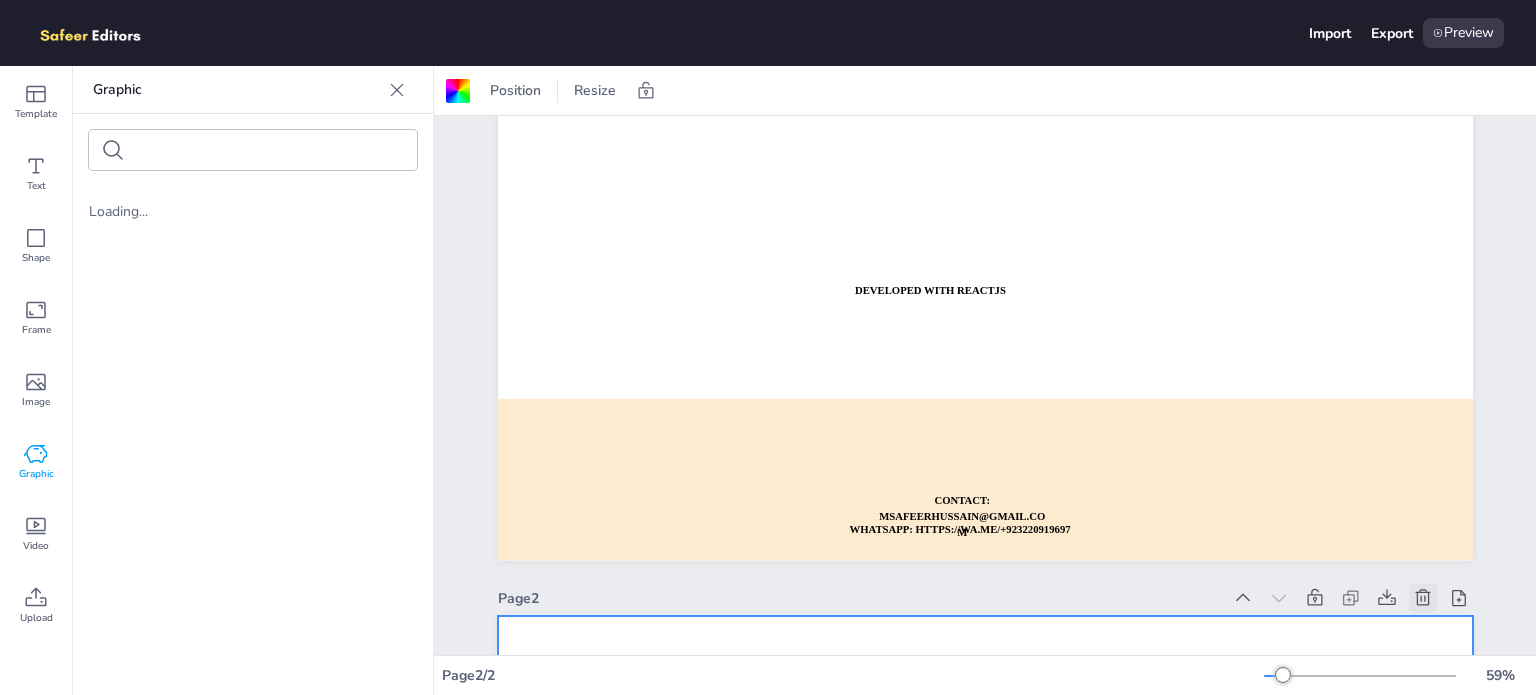 click 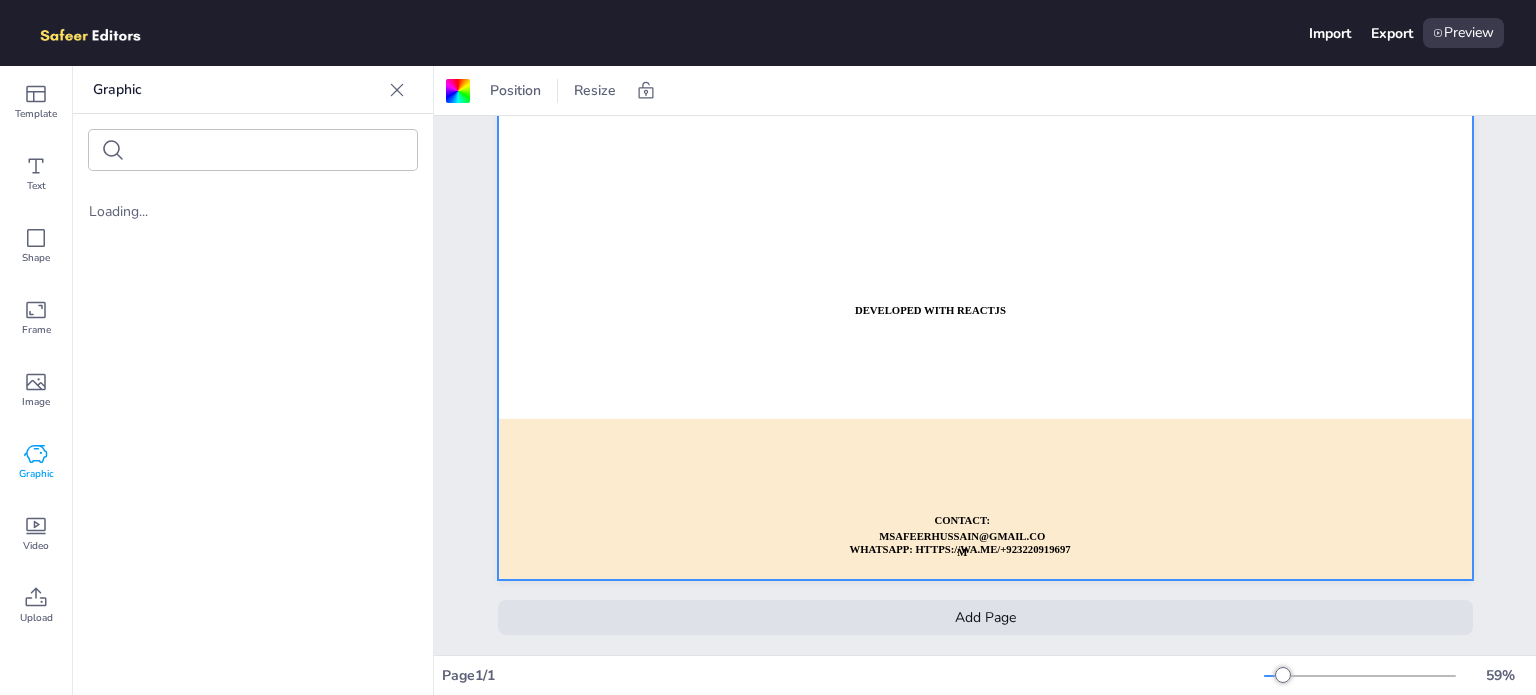 scroll, scrollTop: 0, scrollLeft: 0, axis: both 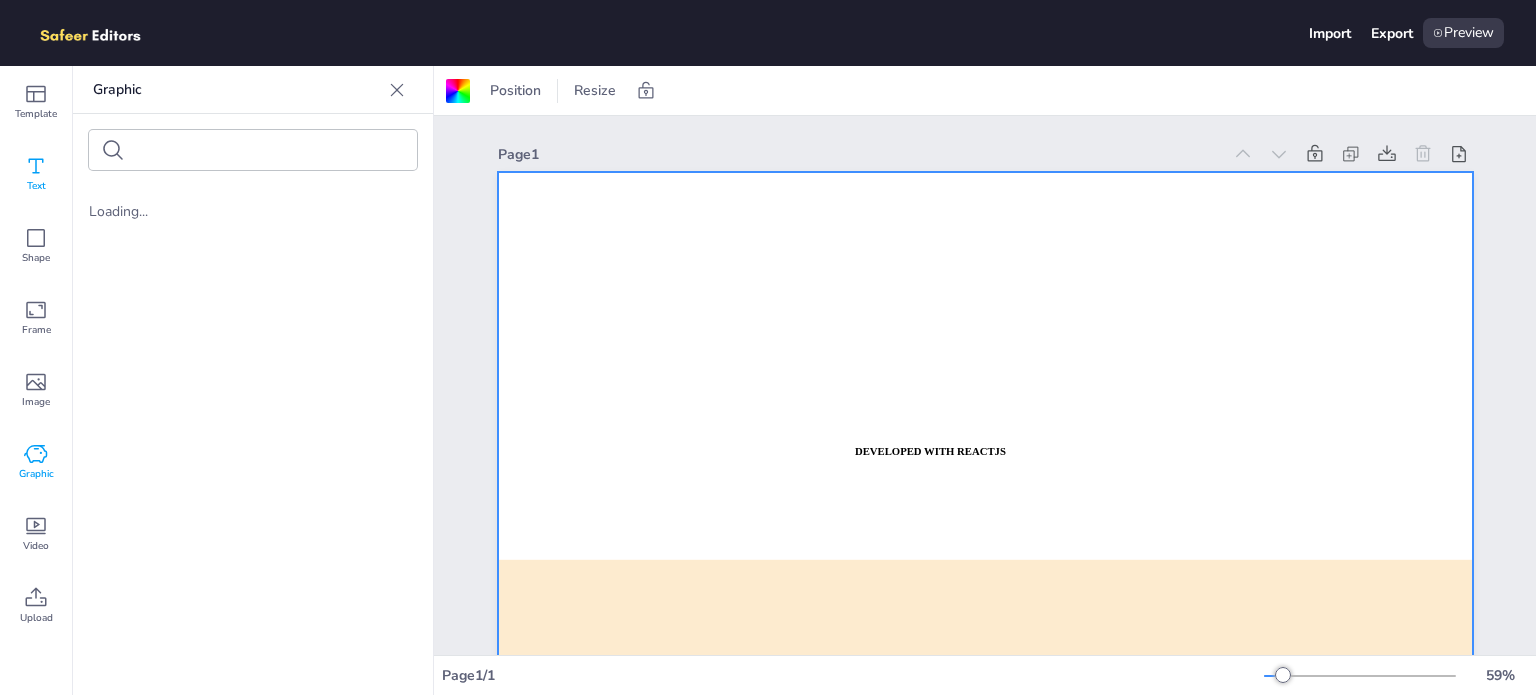 click 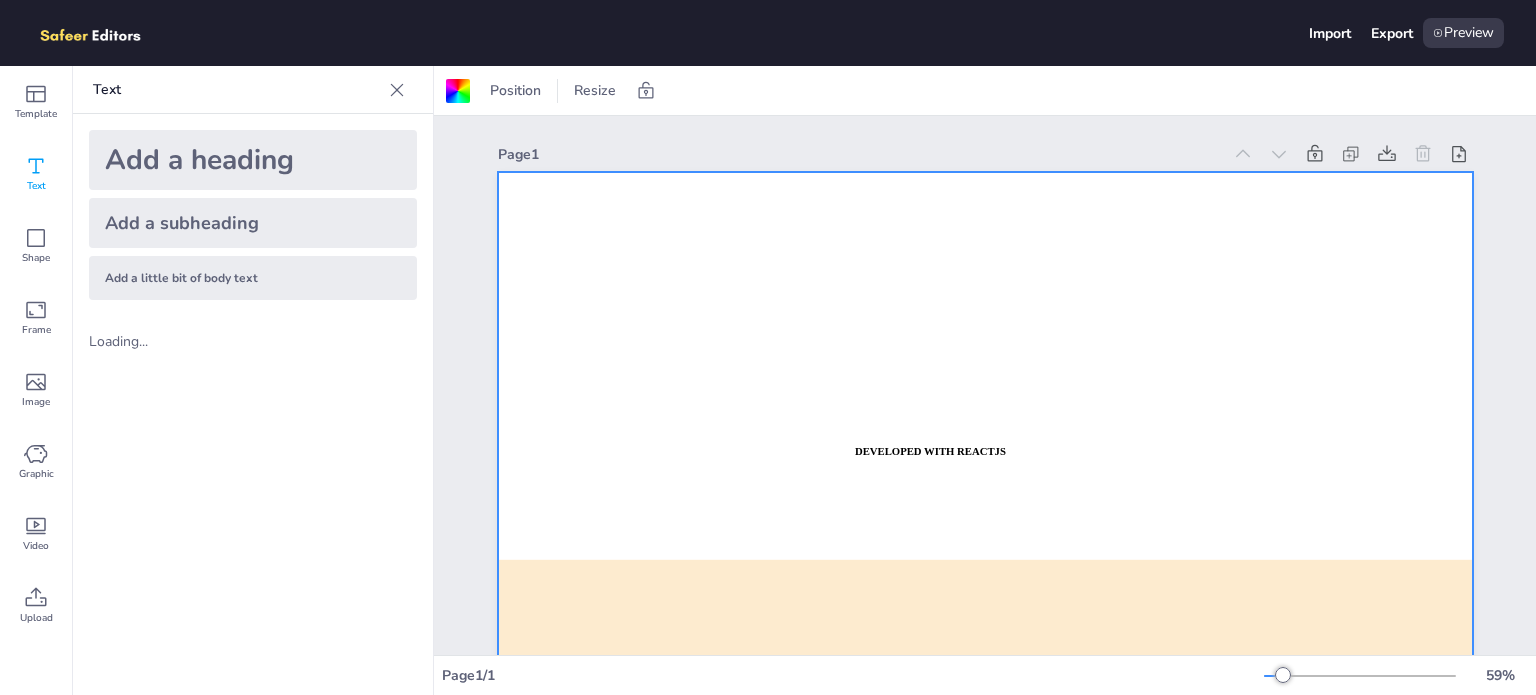 click on "Add a heading" at bounding box center (253, 160) 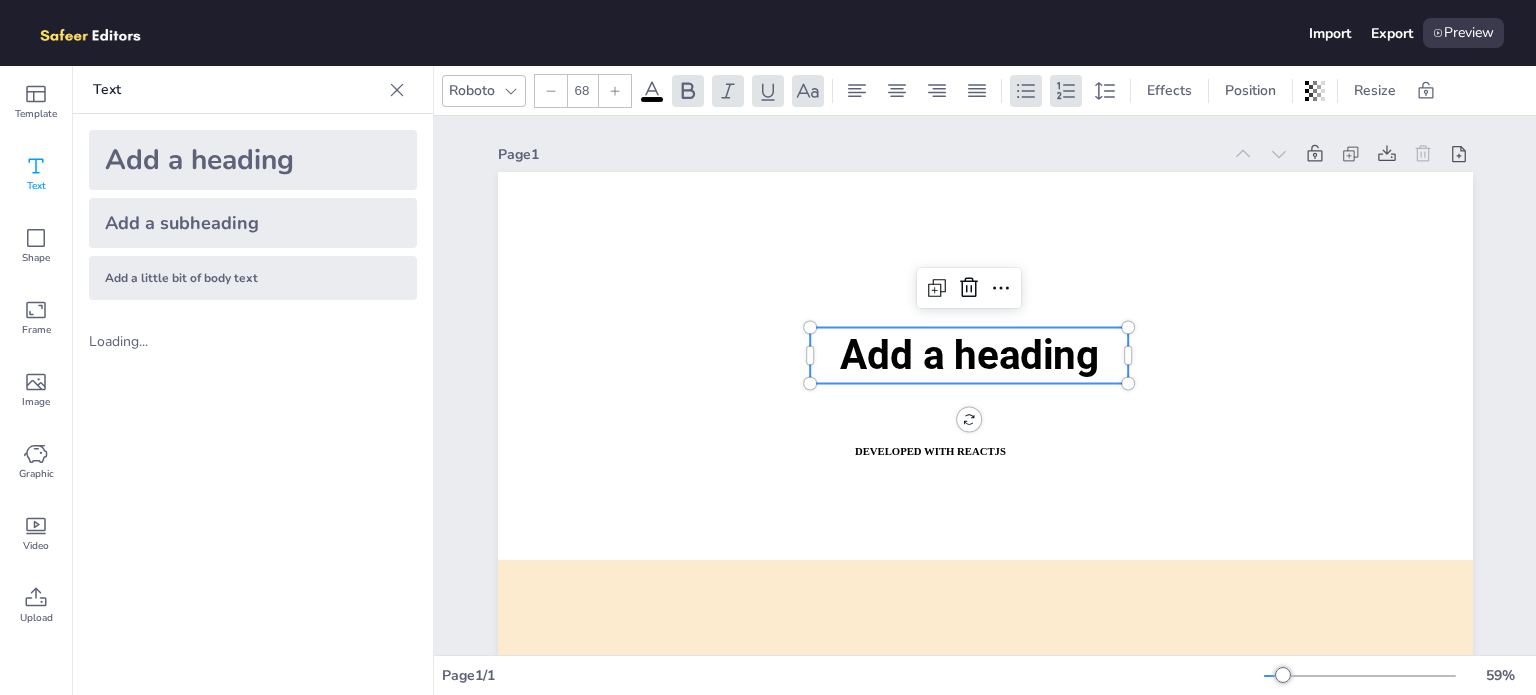 click on "Add a heading" at bounding box center [968, 356] 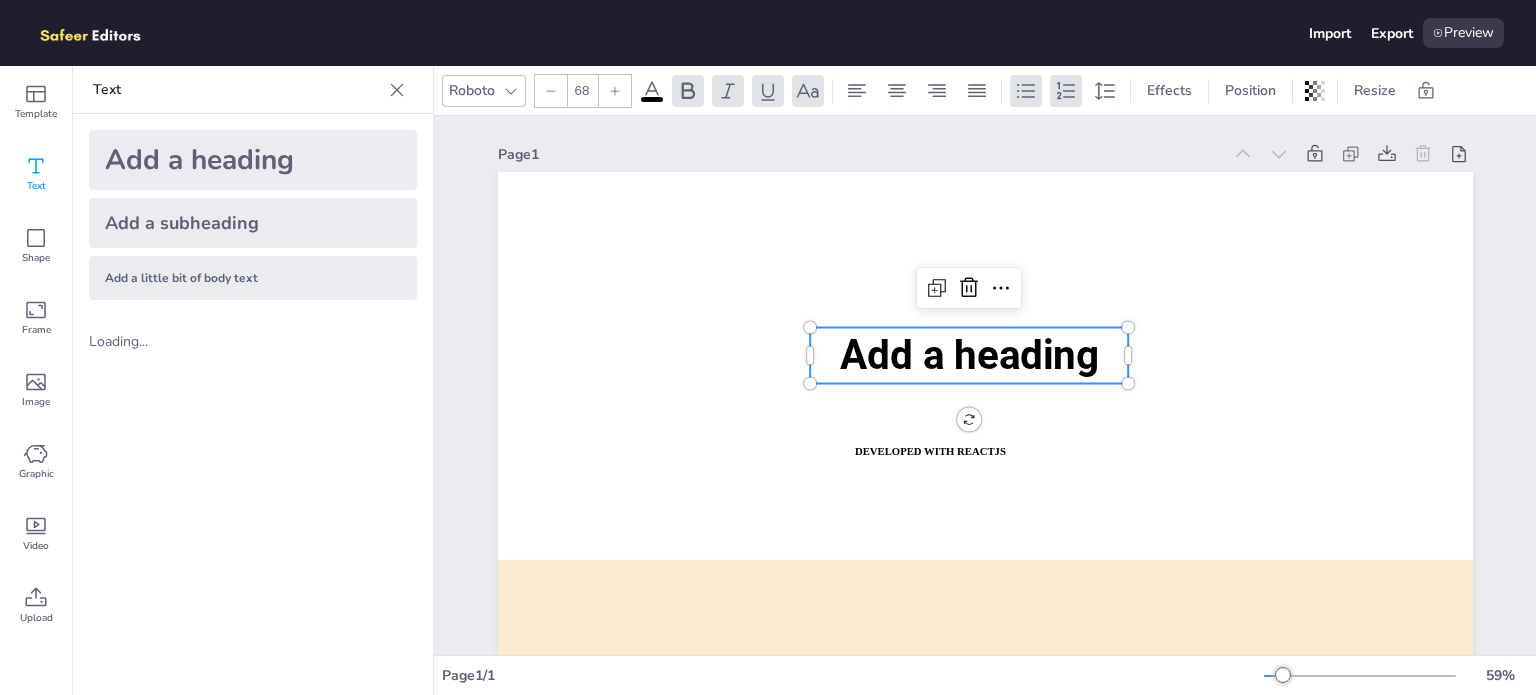 click on "Add a heading" at bounding box center [968, 356] 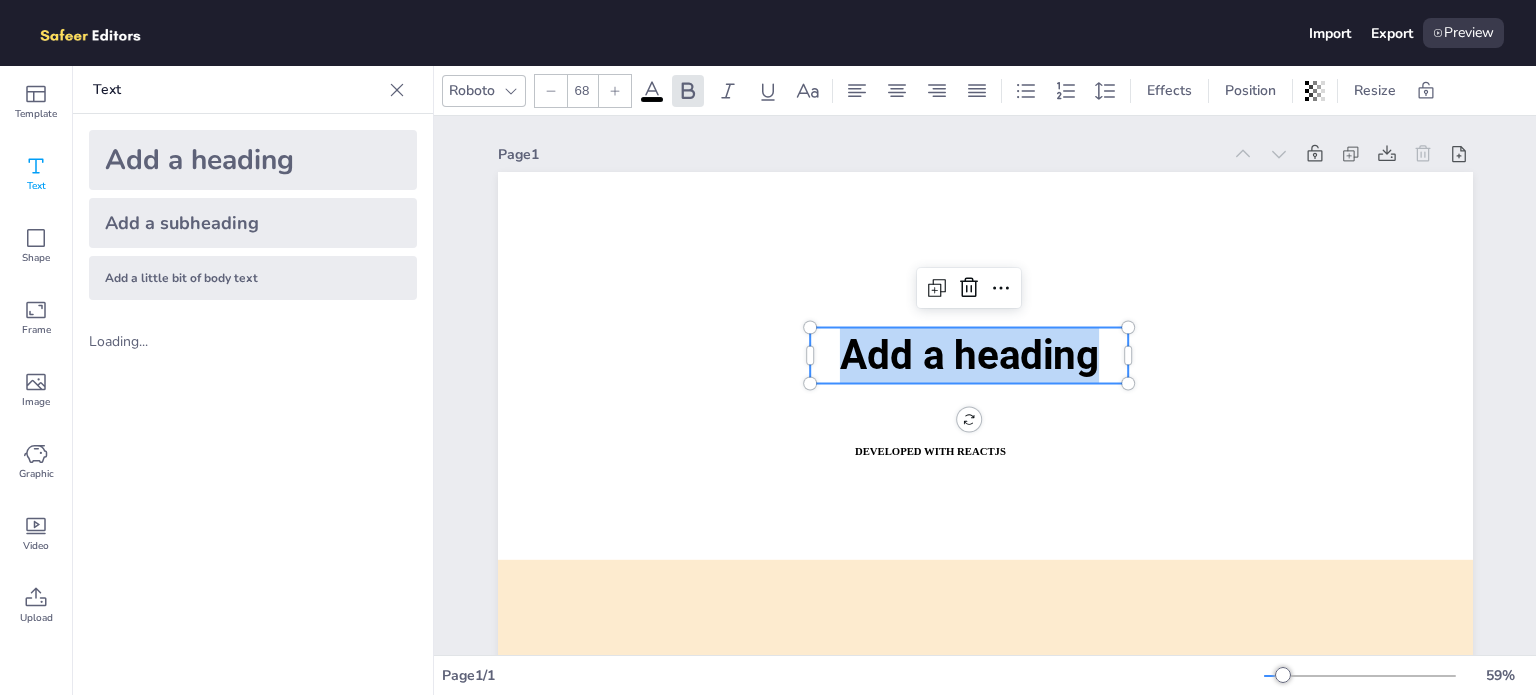 type 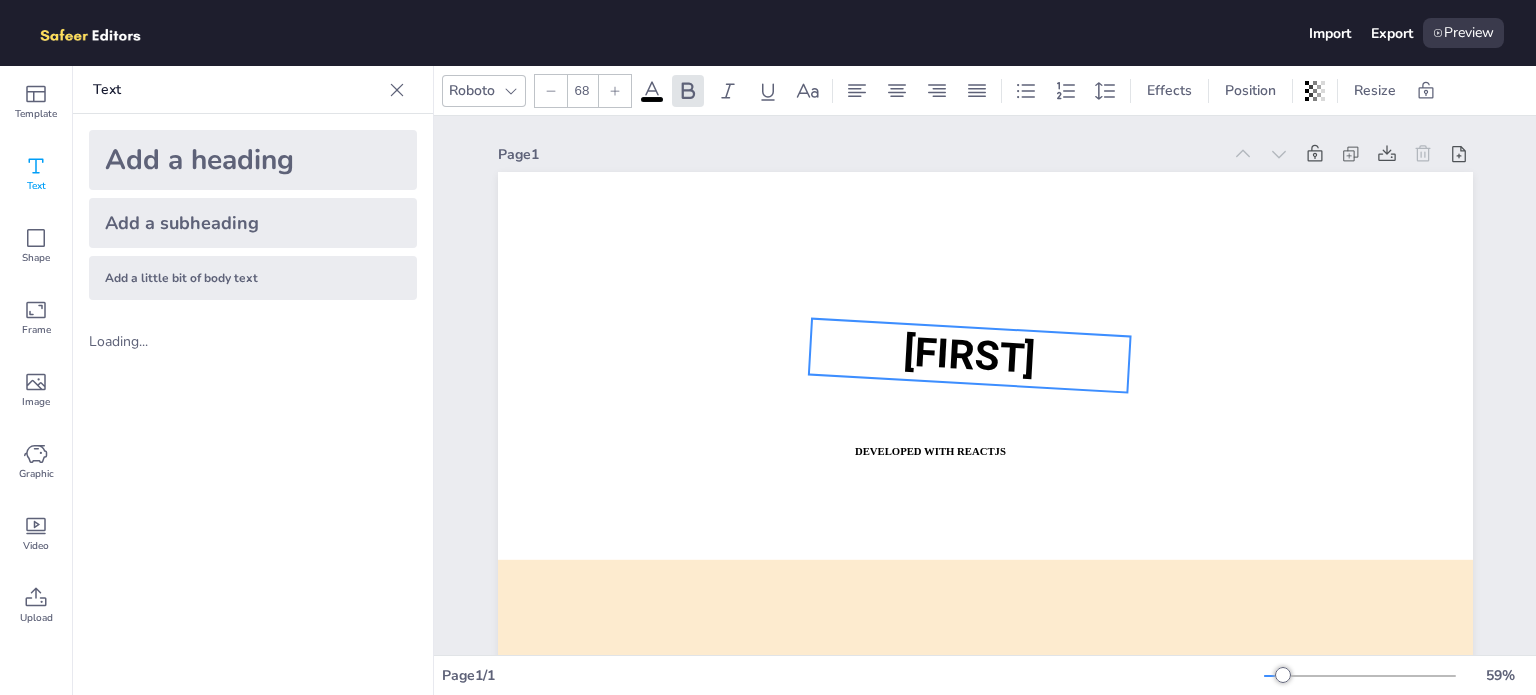 drag, startPoint x: 961, startPoint y: 421, endPoint x: 960, endPoint y: 379, distance: 42.0119 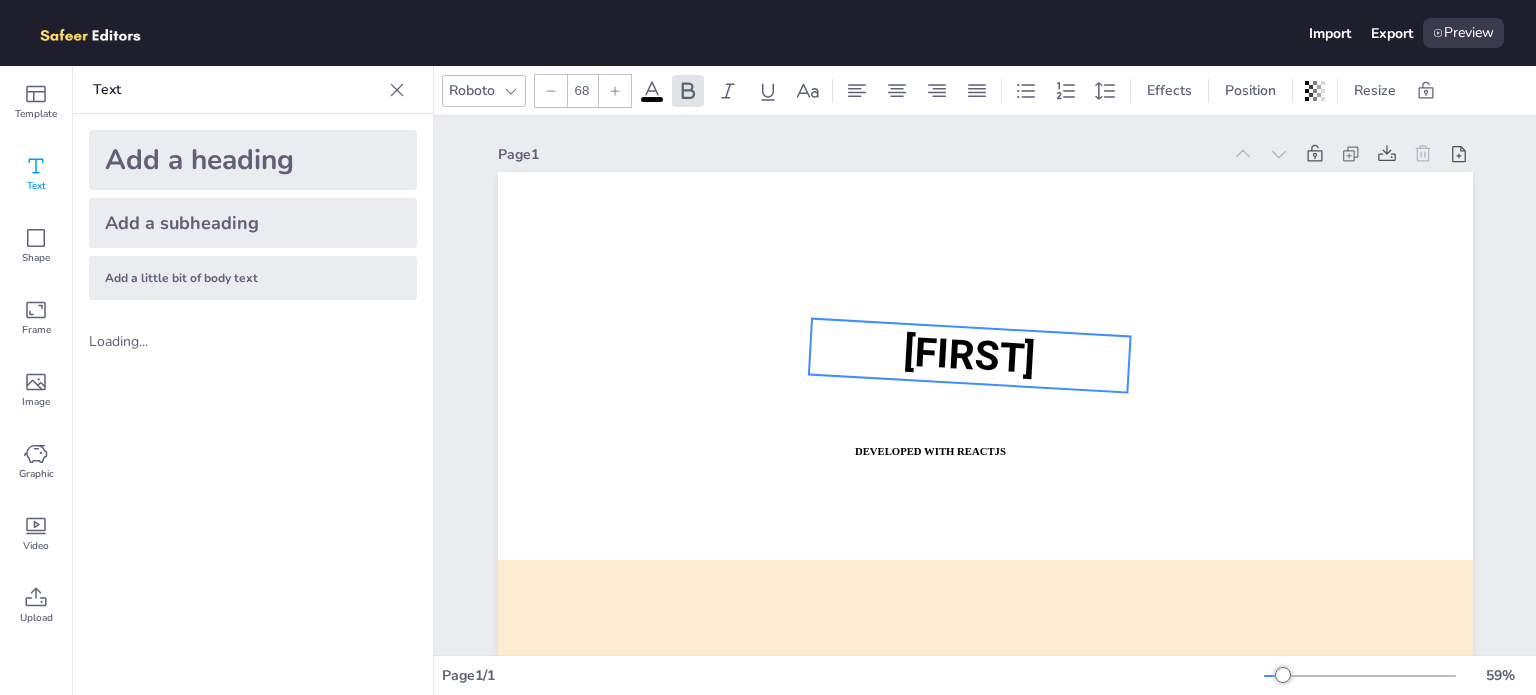 click on "DEVELOPED WITH REACTJS WHATSAPP: https://wa.me/[PHONE] CONTACT: [EMAIL] [FIRST]  3 ° [FIRST]" at bounding box center [985, 446] 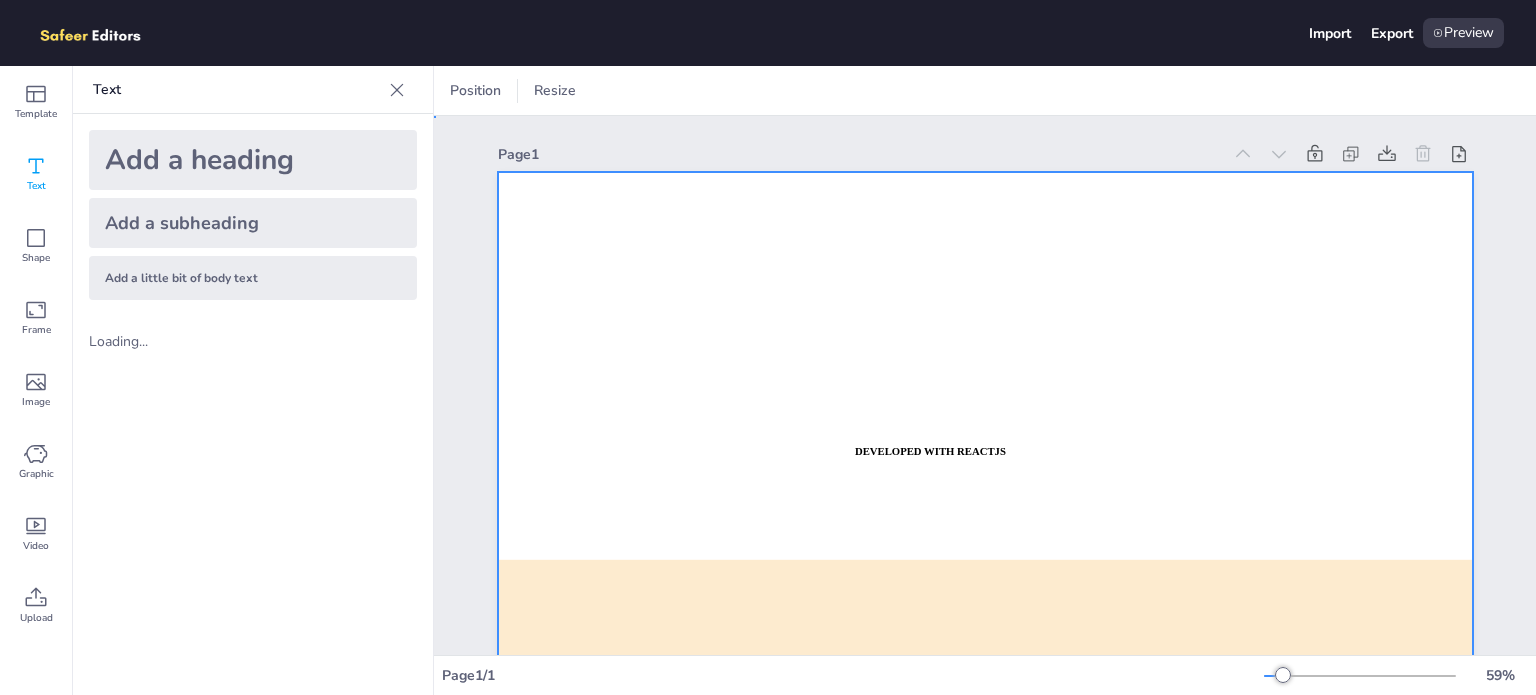click at bounding box center [985, 446] 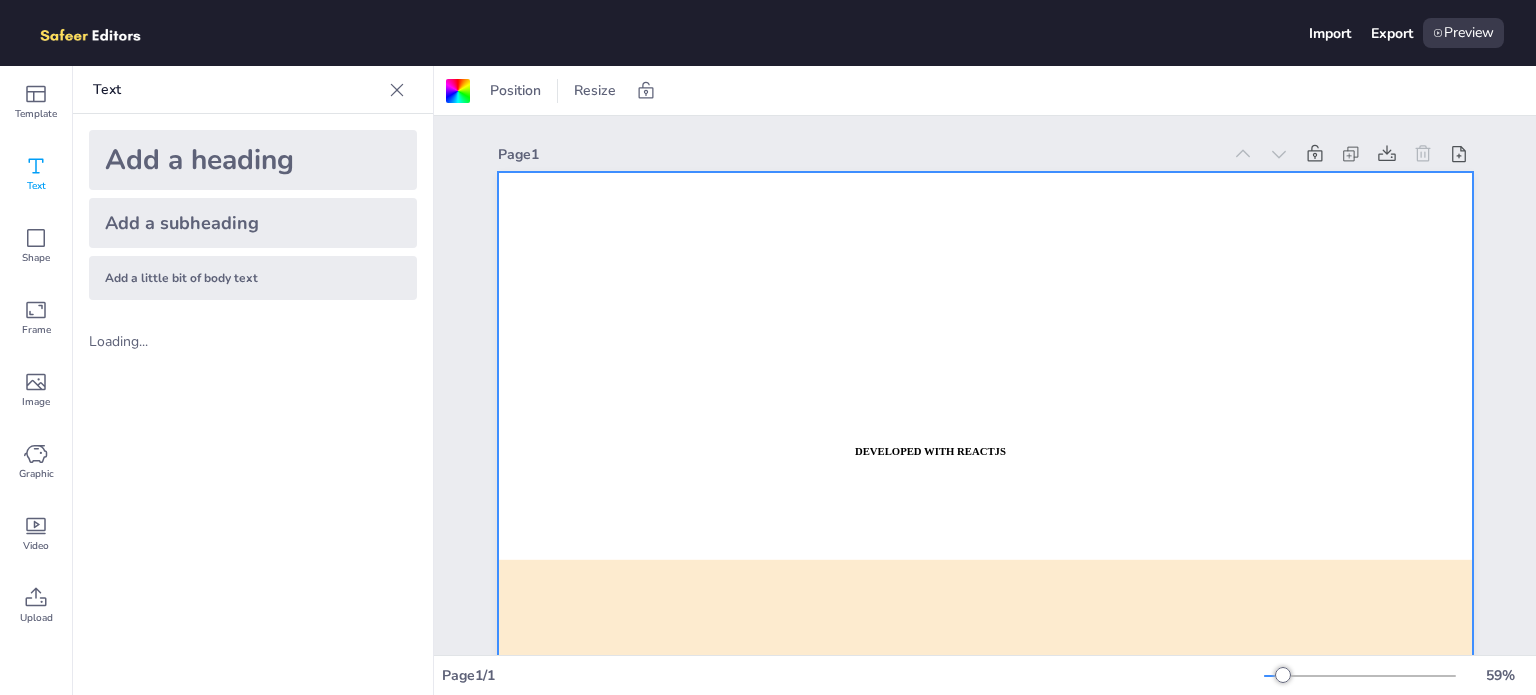 click on "DEVELOPED WITH REACTJS" at bounding box center (930, 452) 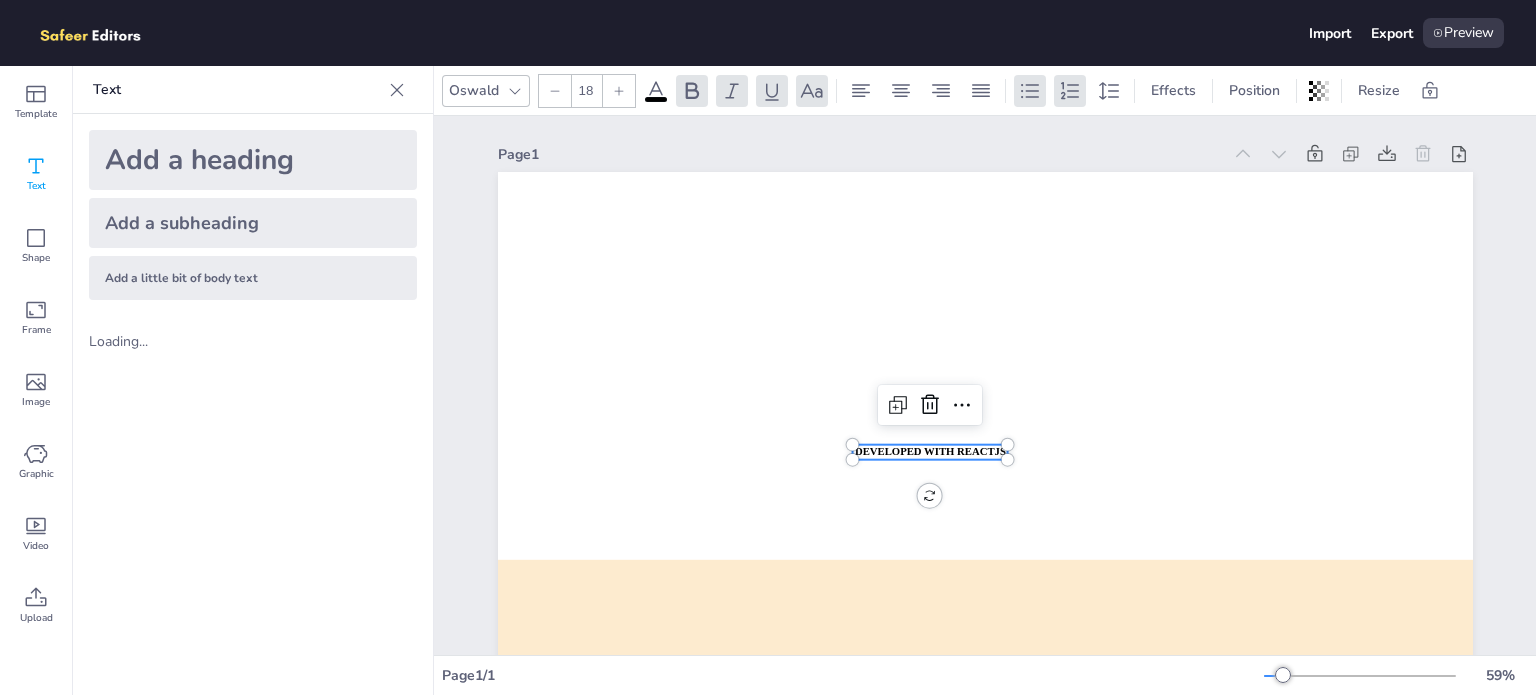 click on "DEVELOPED WITH REACTJS" at bounding box center [929, 452] 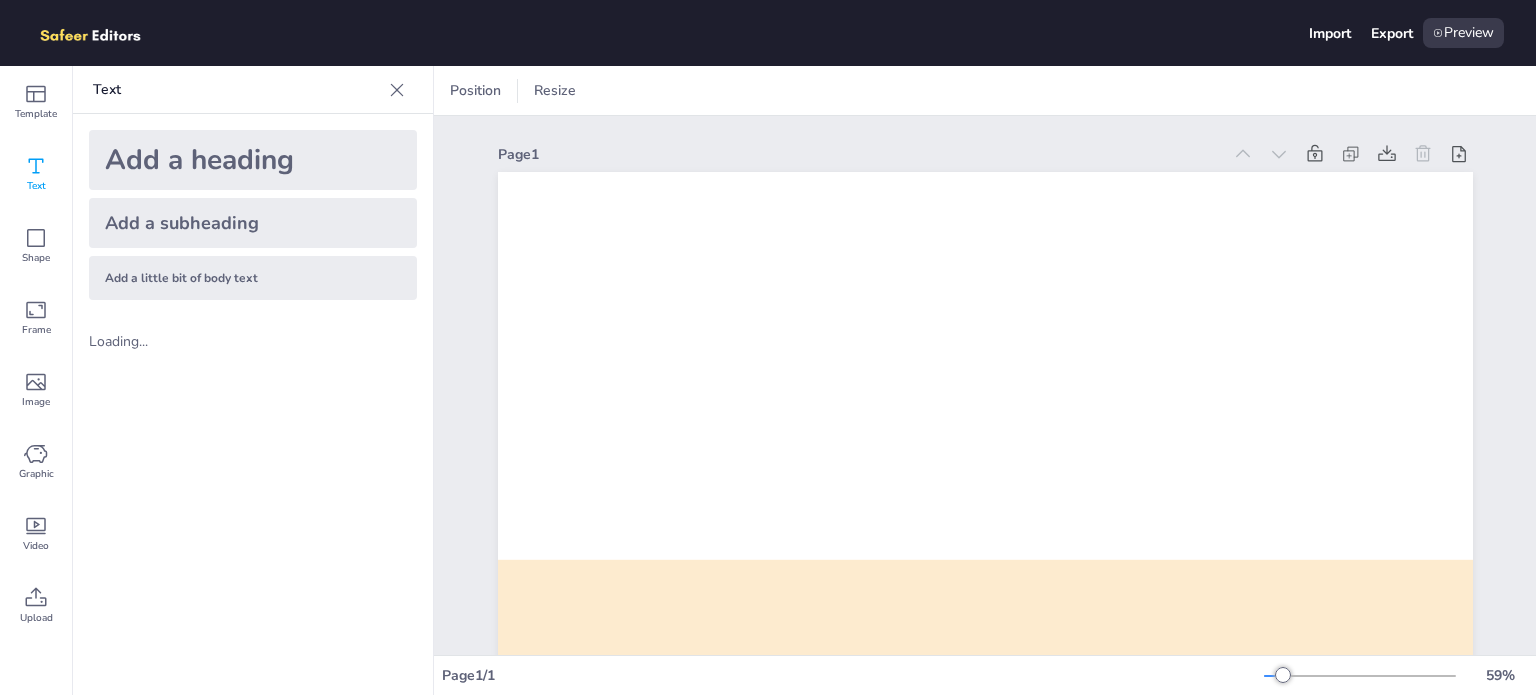 drag, startPoint x: 31, startPoint y: 41, endPoint x: 293, endPoint y: 87, distance: 266.0075 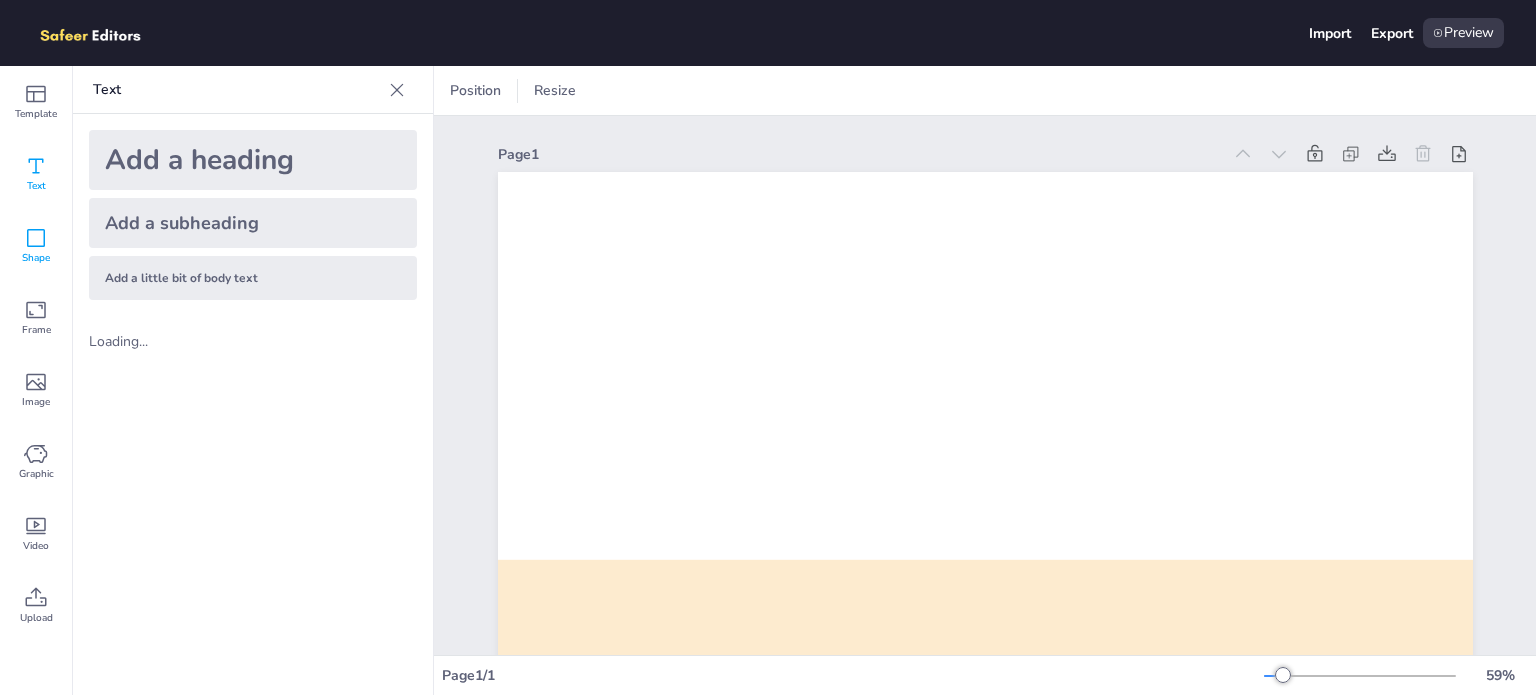 click 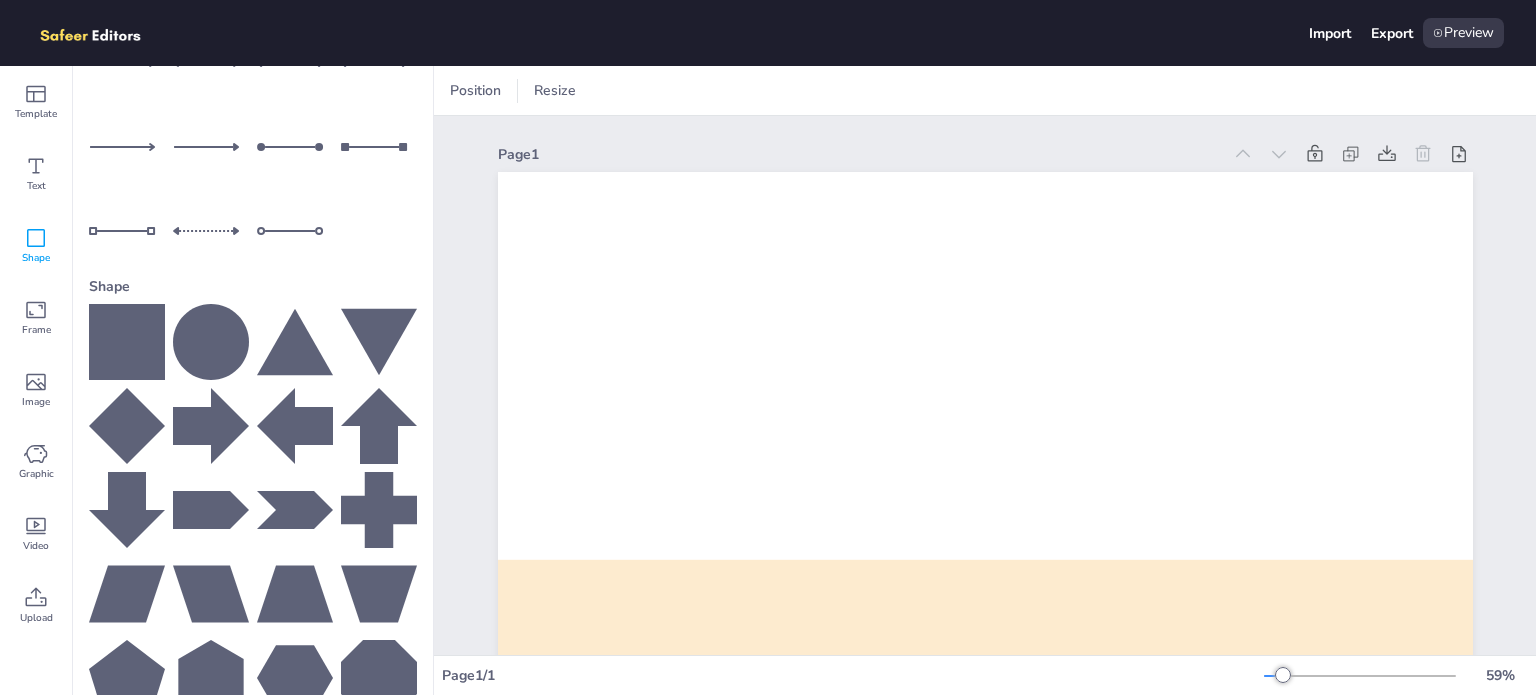 scroll, scrollTop: 227, scrollLeft: 0, axis: vertical 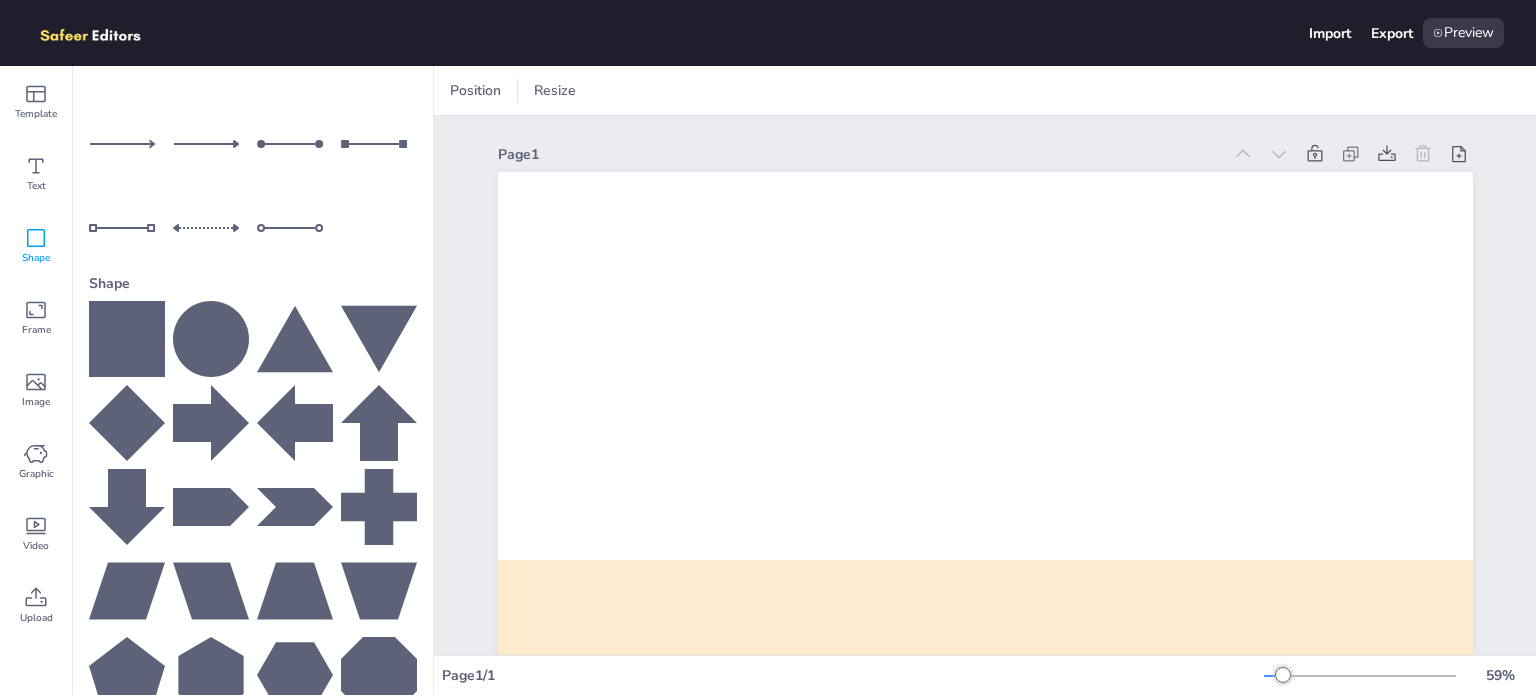 click 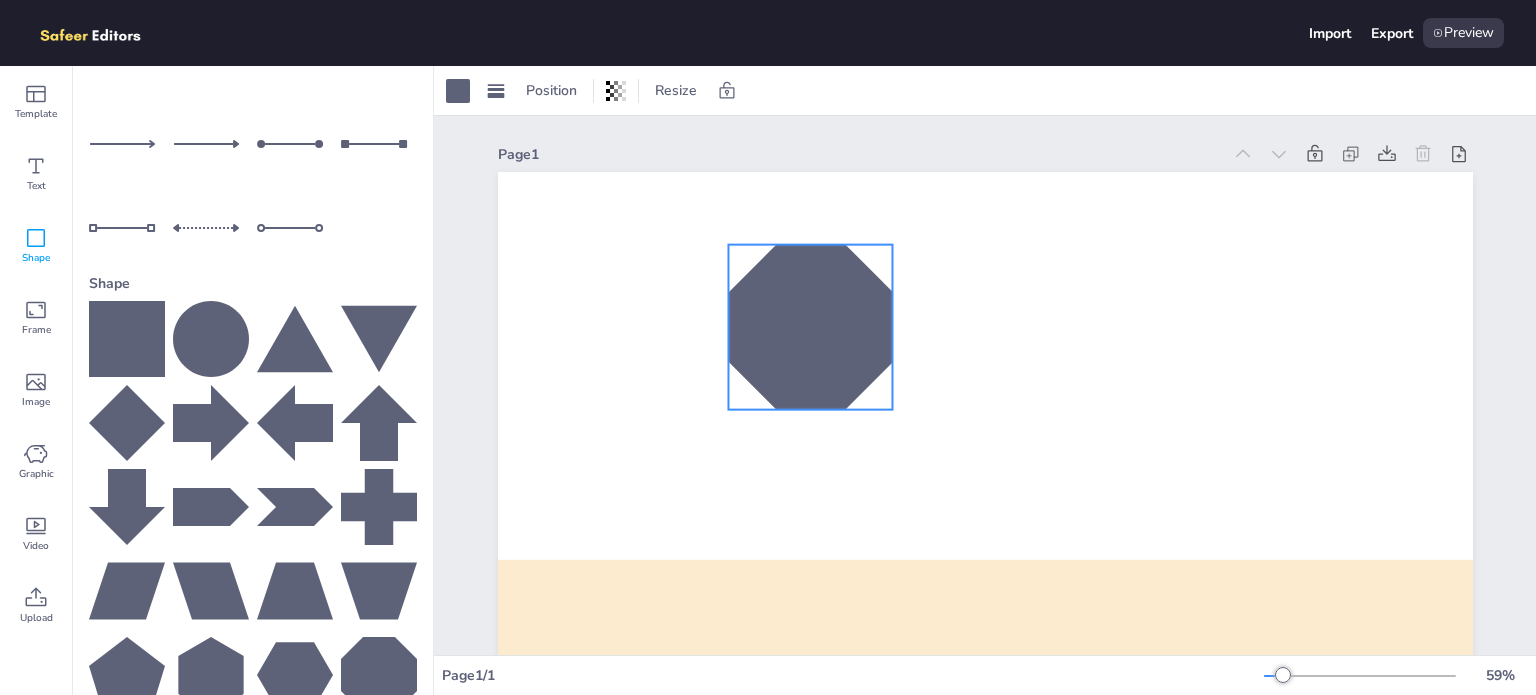 drag, startPoint x: 1060, startPoint y: 494, endPoint x: 790, endPoint y: 287, distance: 340.21906 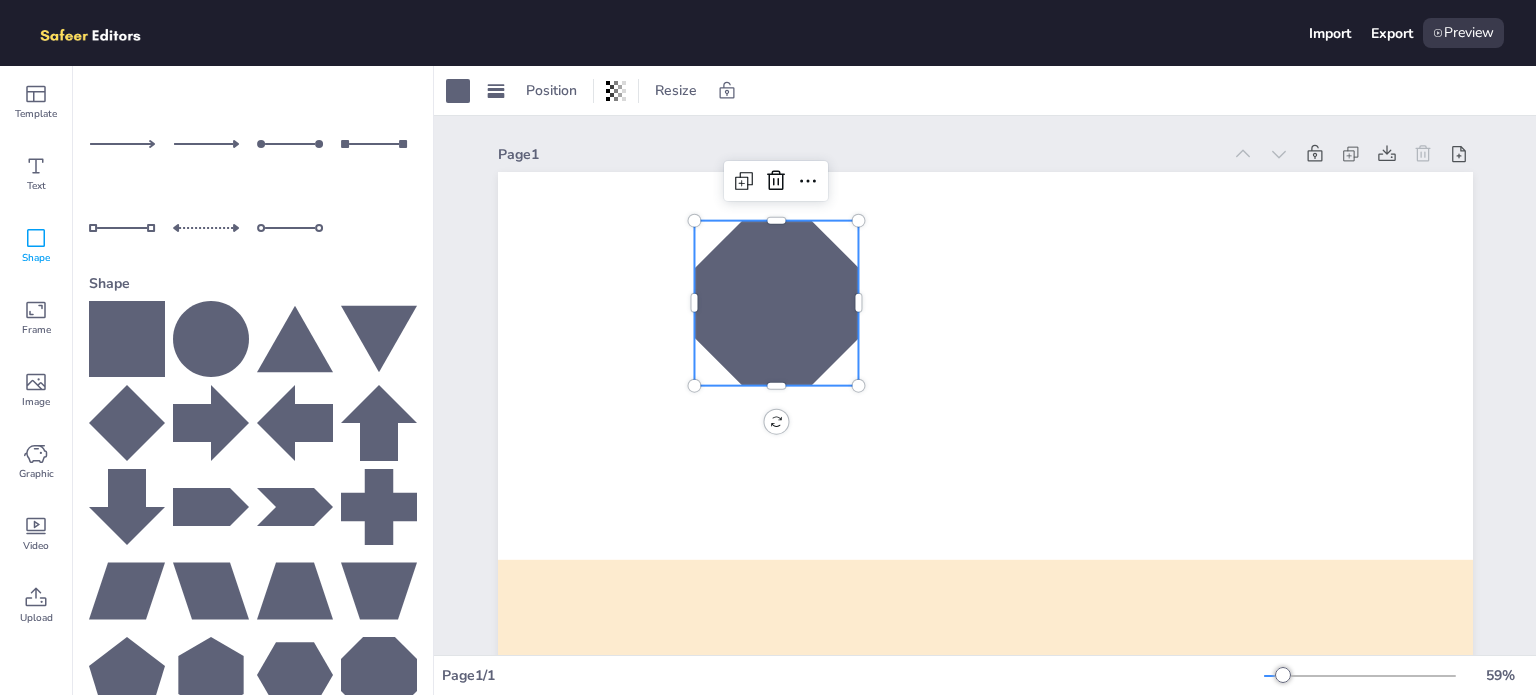 click at bounding box center (776, 303) 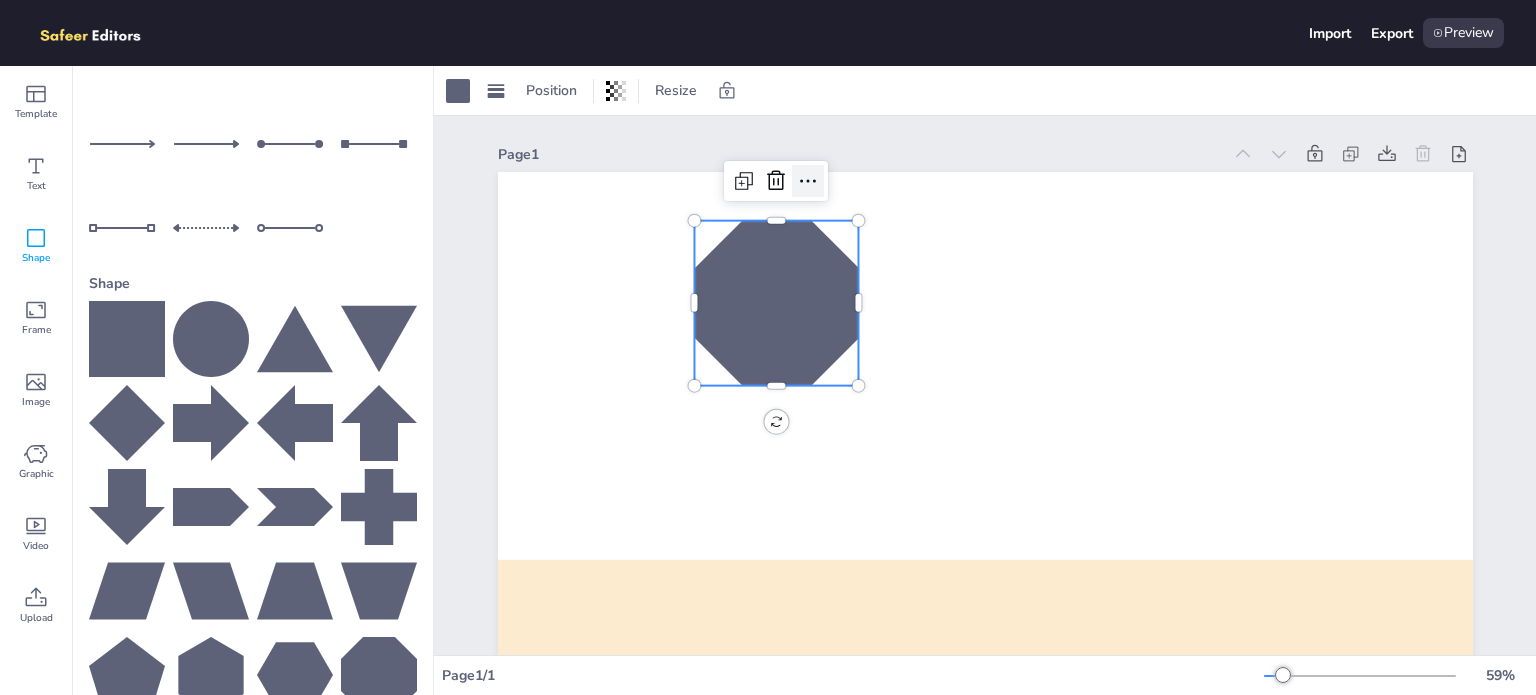 click at bounding box center (808, 181) 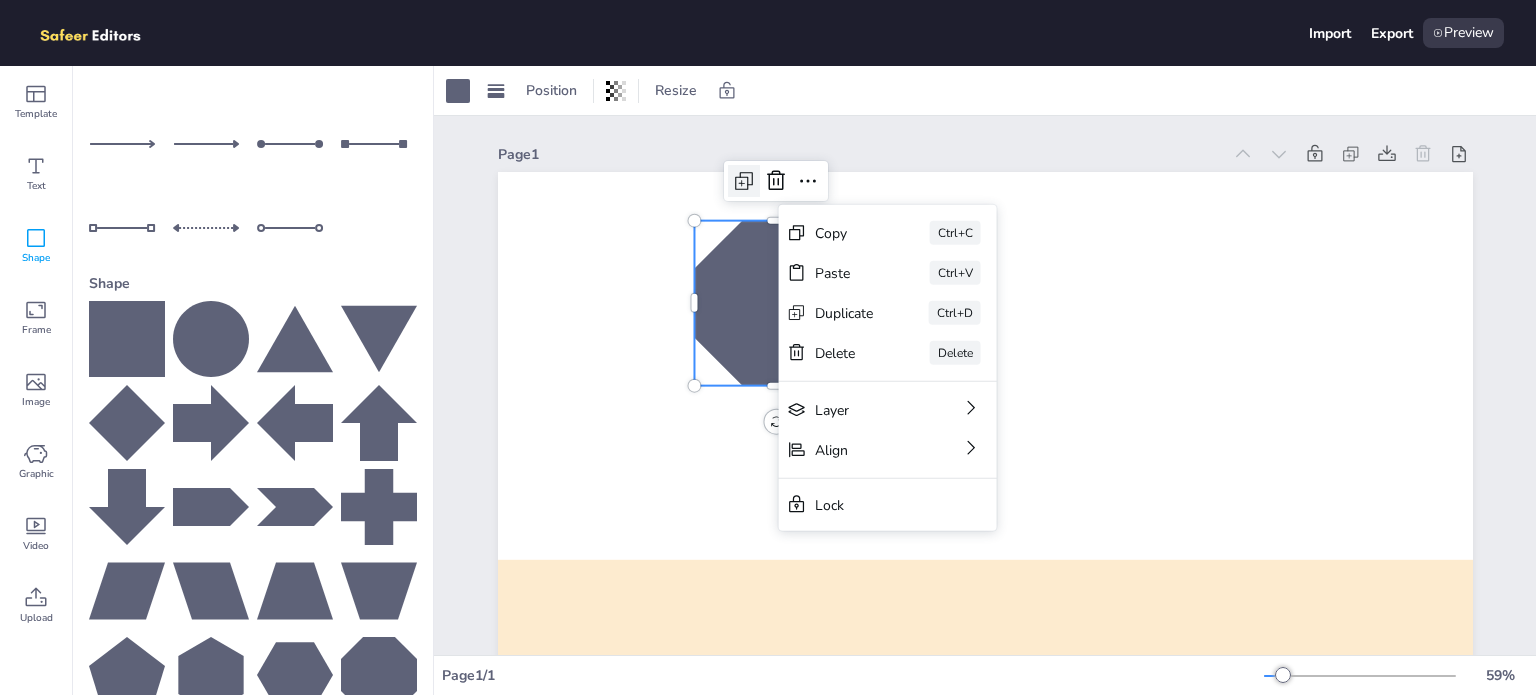 click at bounding box center (744, 181) 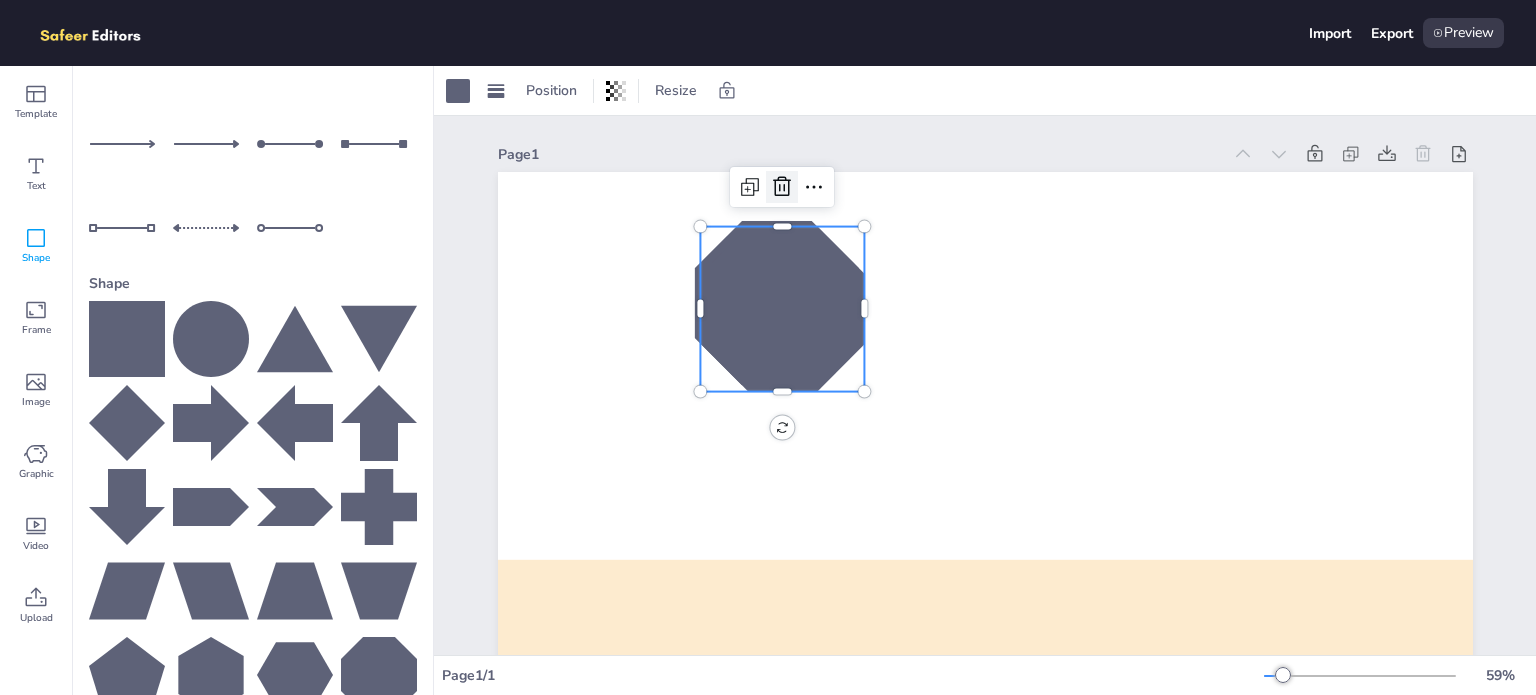 click 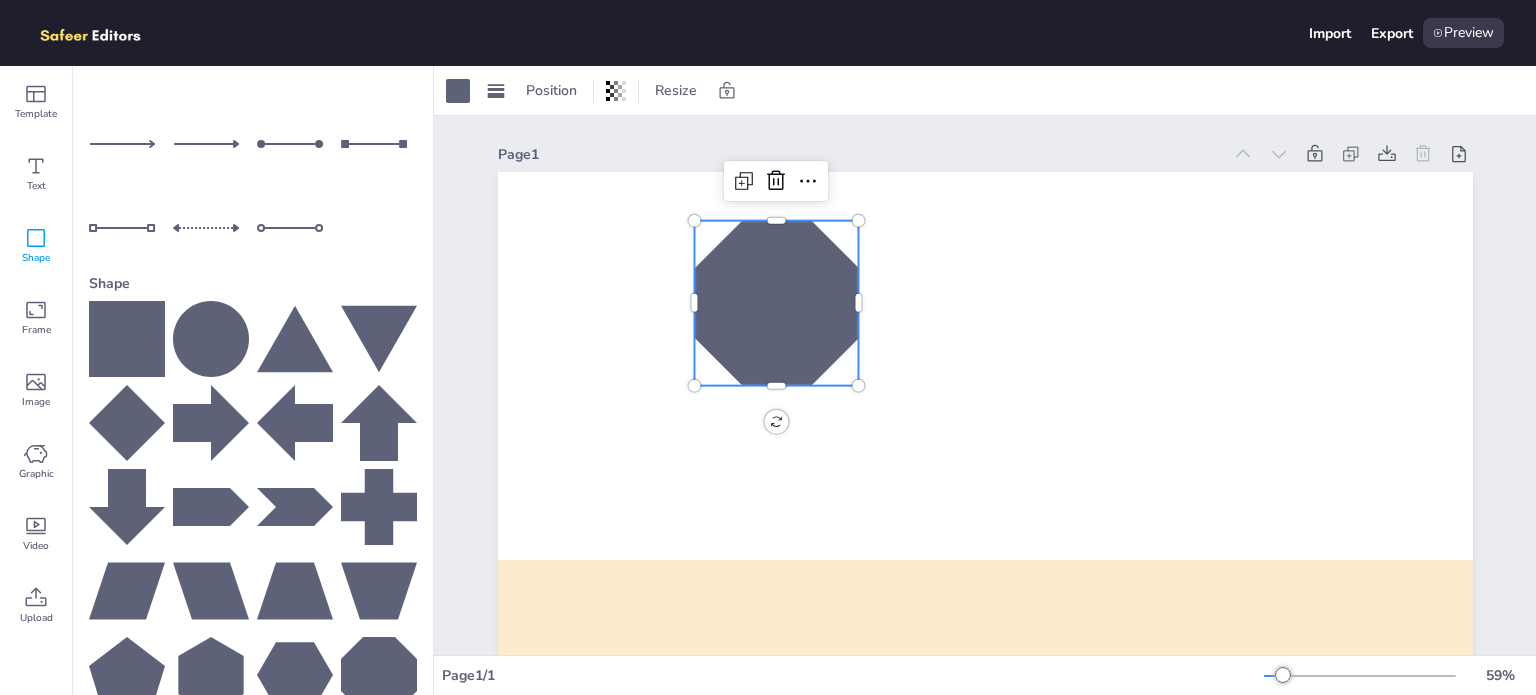 click at bounding box center [776, 303] 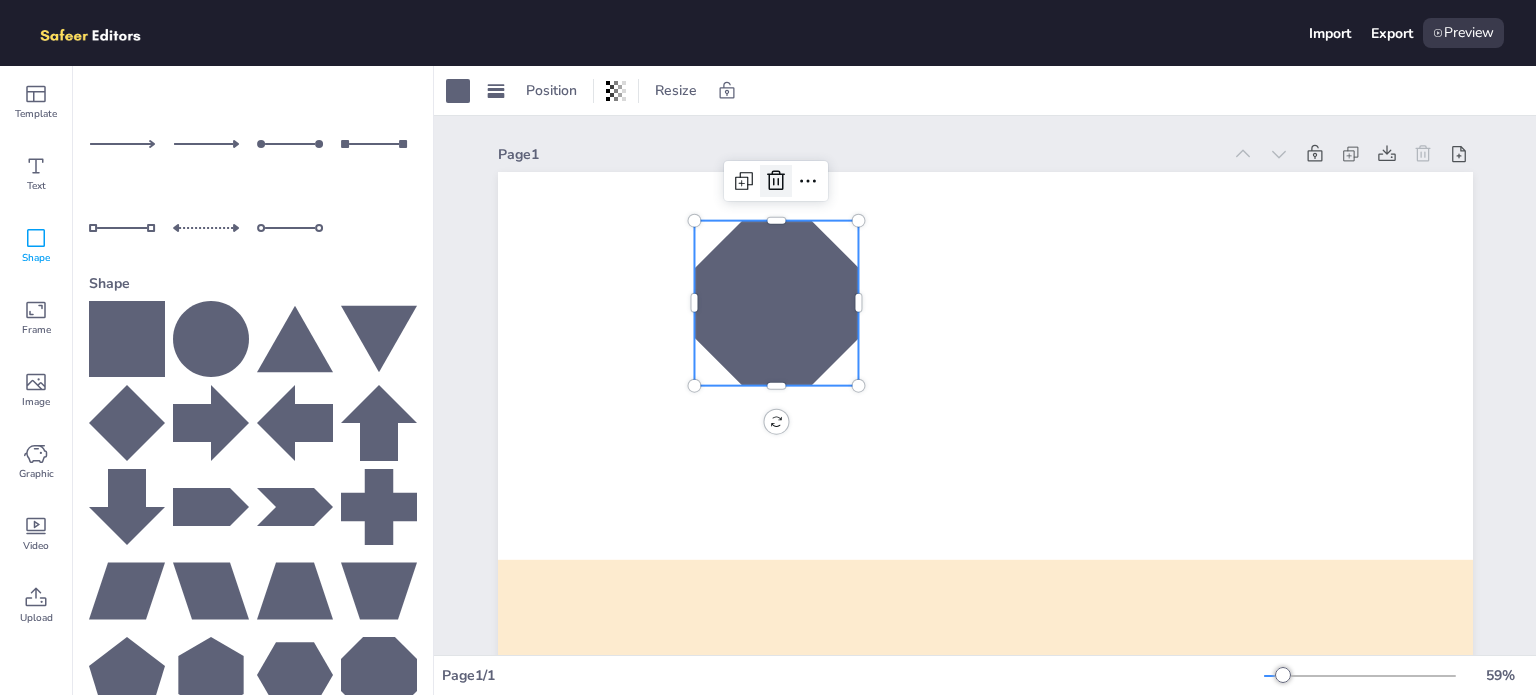 click 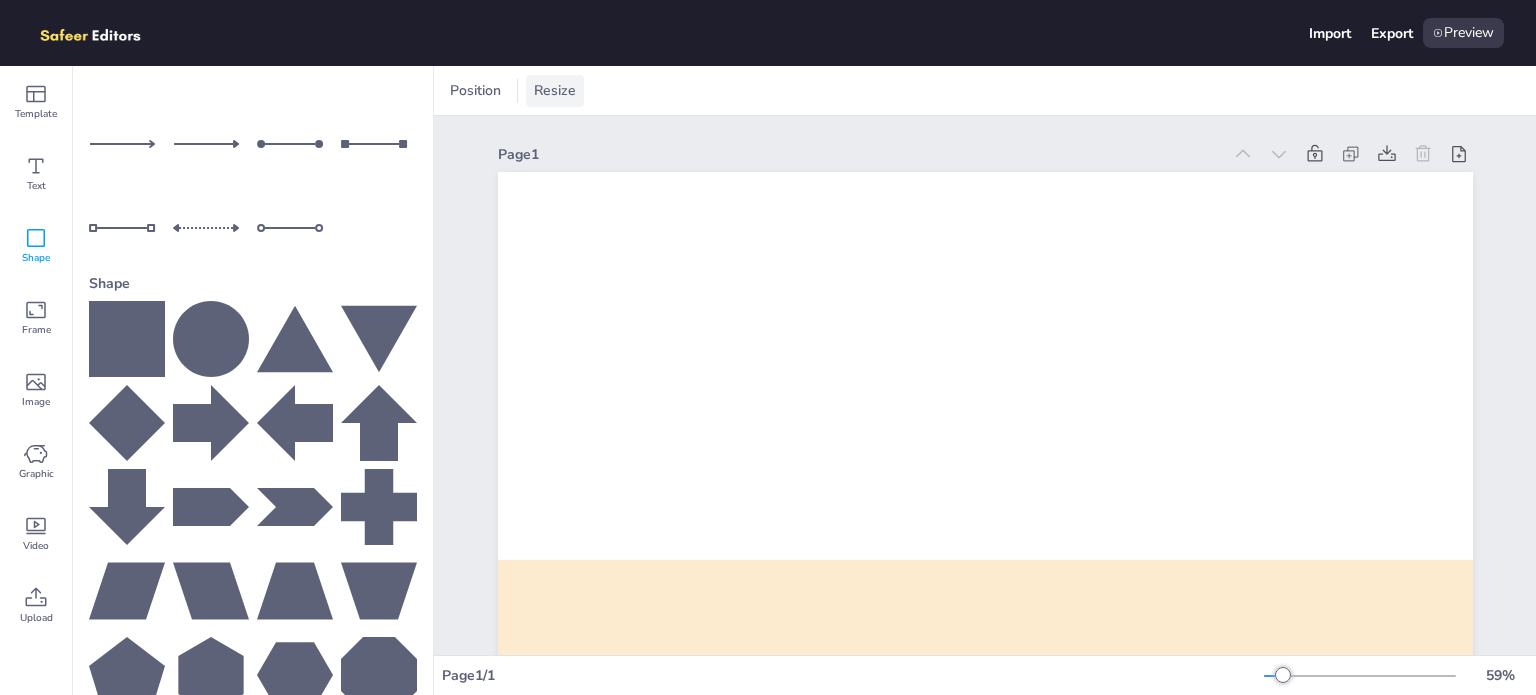 click on "Resize" at bounding box center (555, 90) 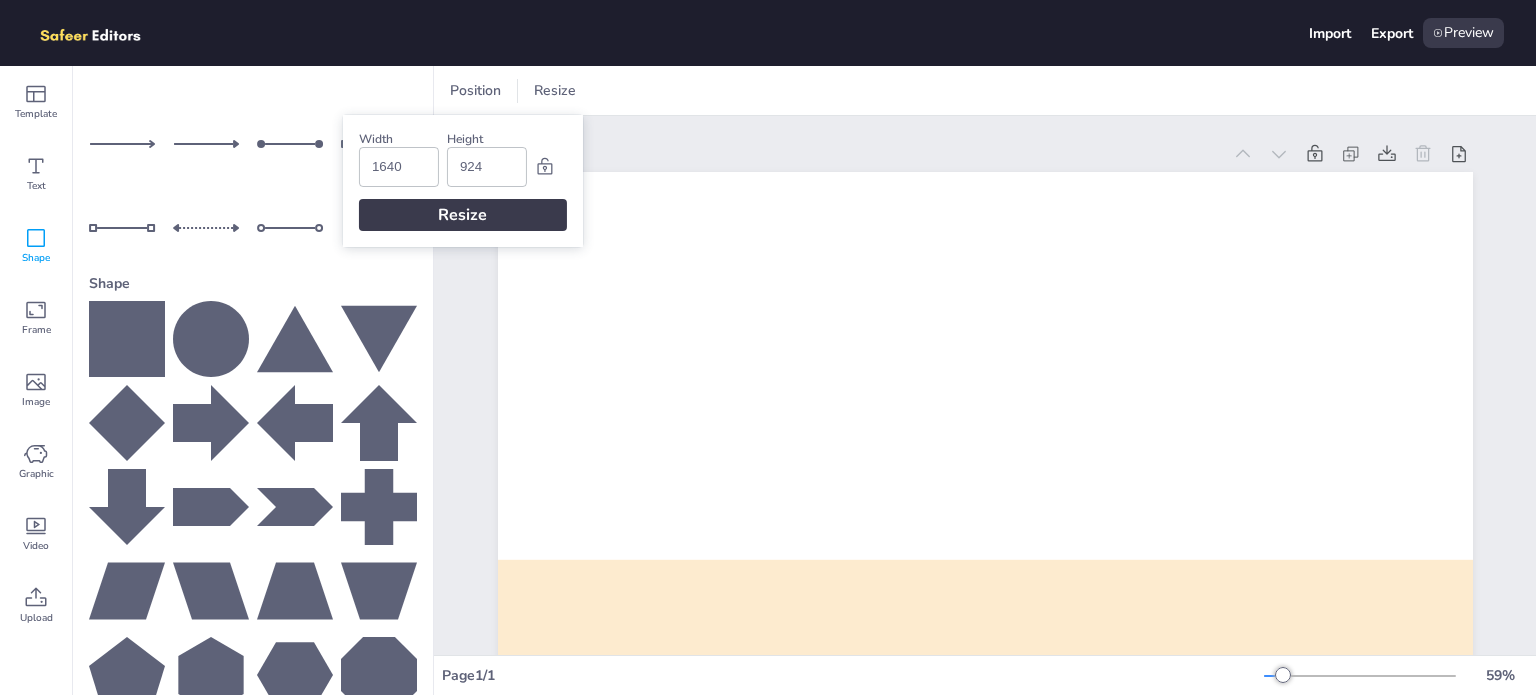 drag, startPoint x: 502, startPoint y: 171, endPoint x: 290, endPoint y: 171, distance: 212 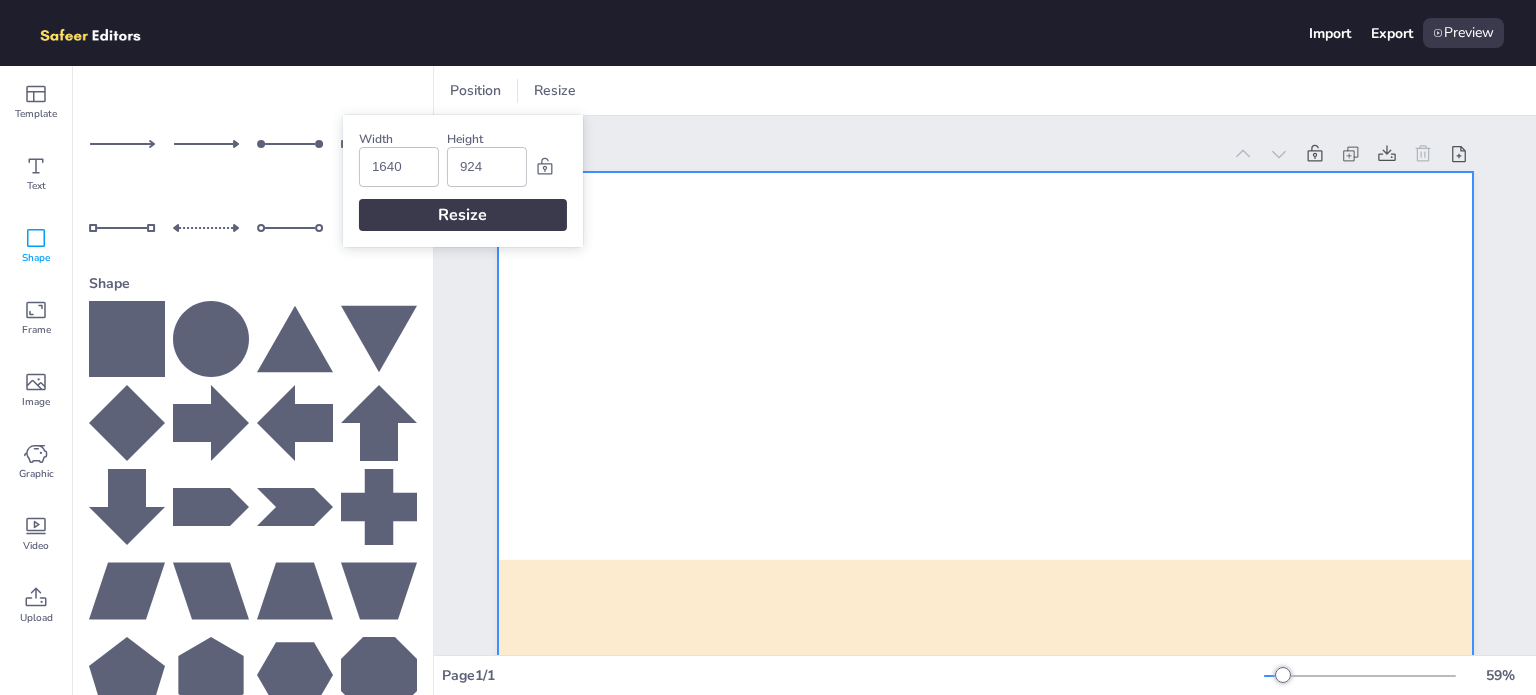paste on "1640" 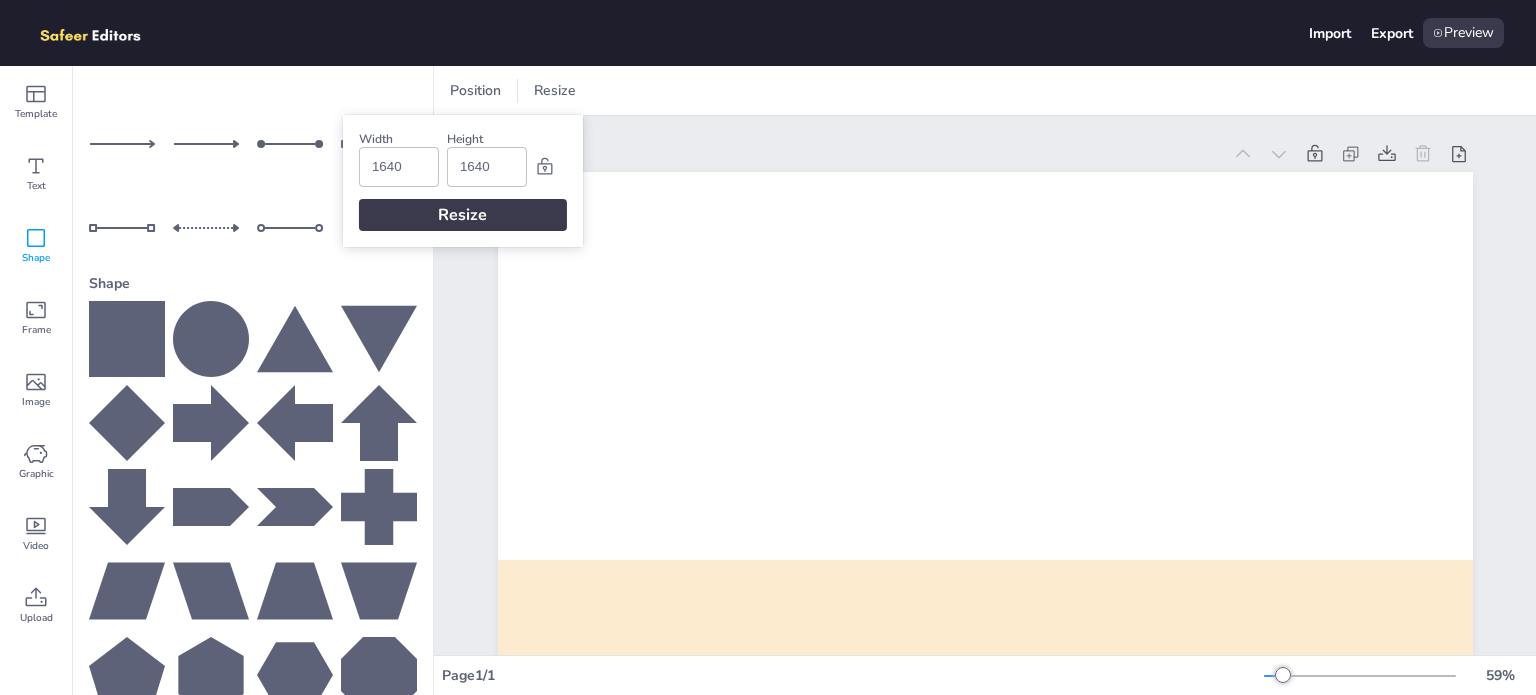 click on "Resize" at bounding box center (463, 215) 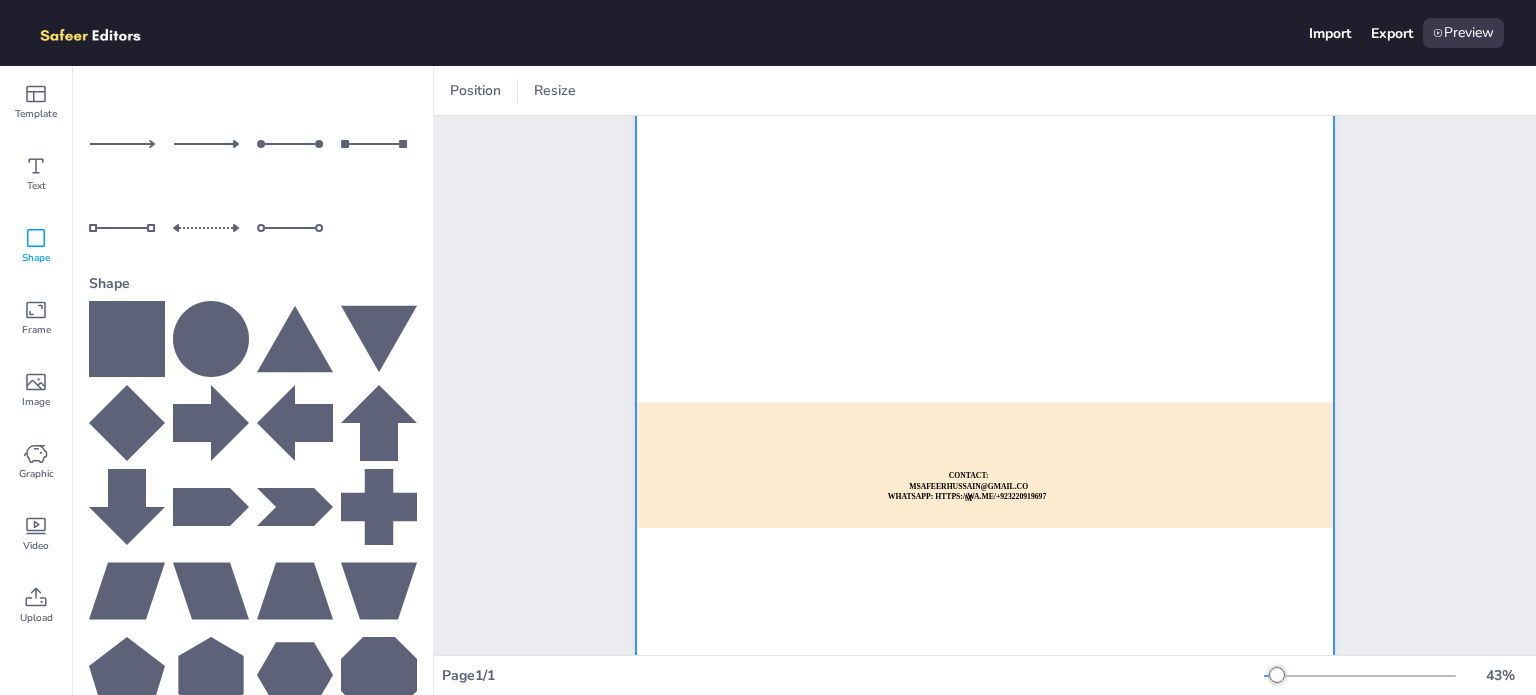 scroll, scrollTop: 198, scrollLeft: 0, axis: vertical 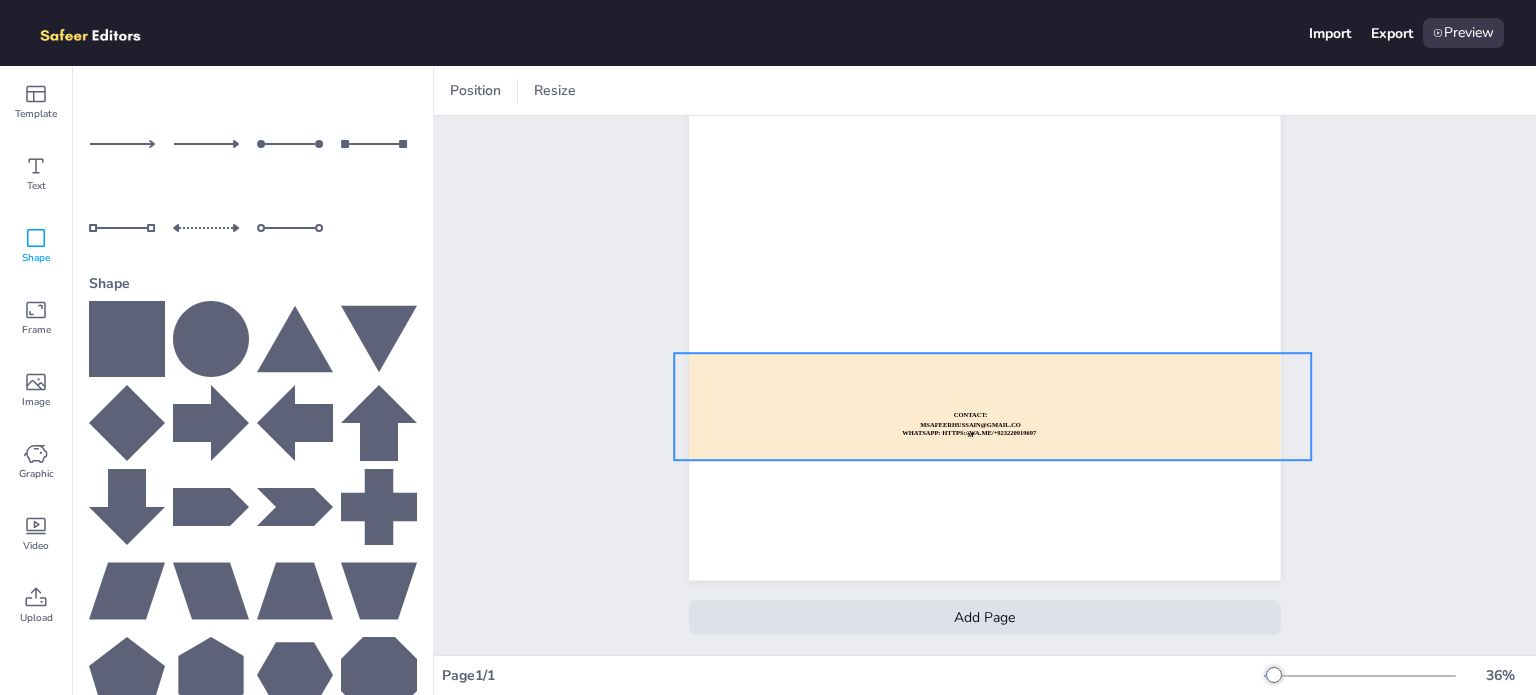 click at bounding box center [993, 406] 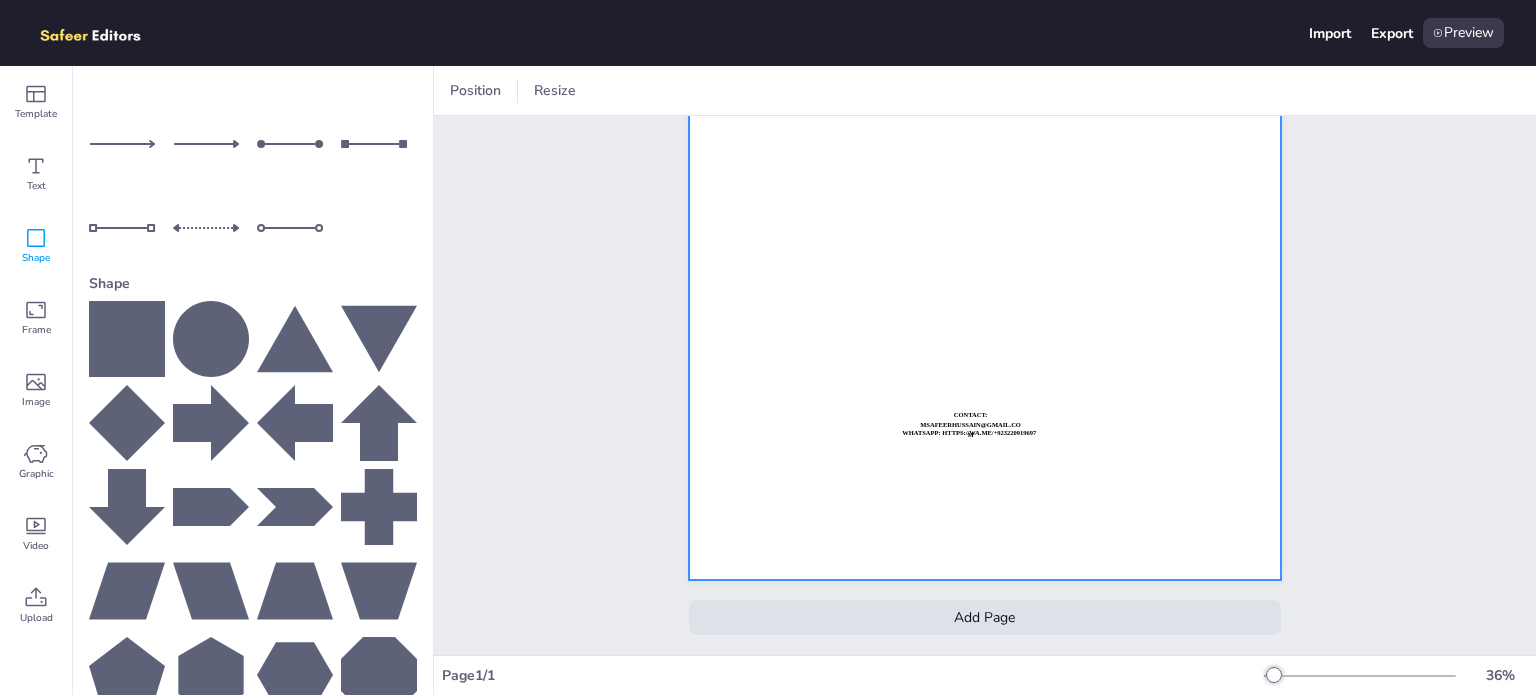 click on "CONTACT: MSAFEERHUSSAIN@GMAIL.COM" at bounding box center (971, 424) 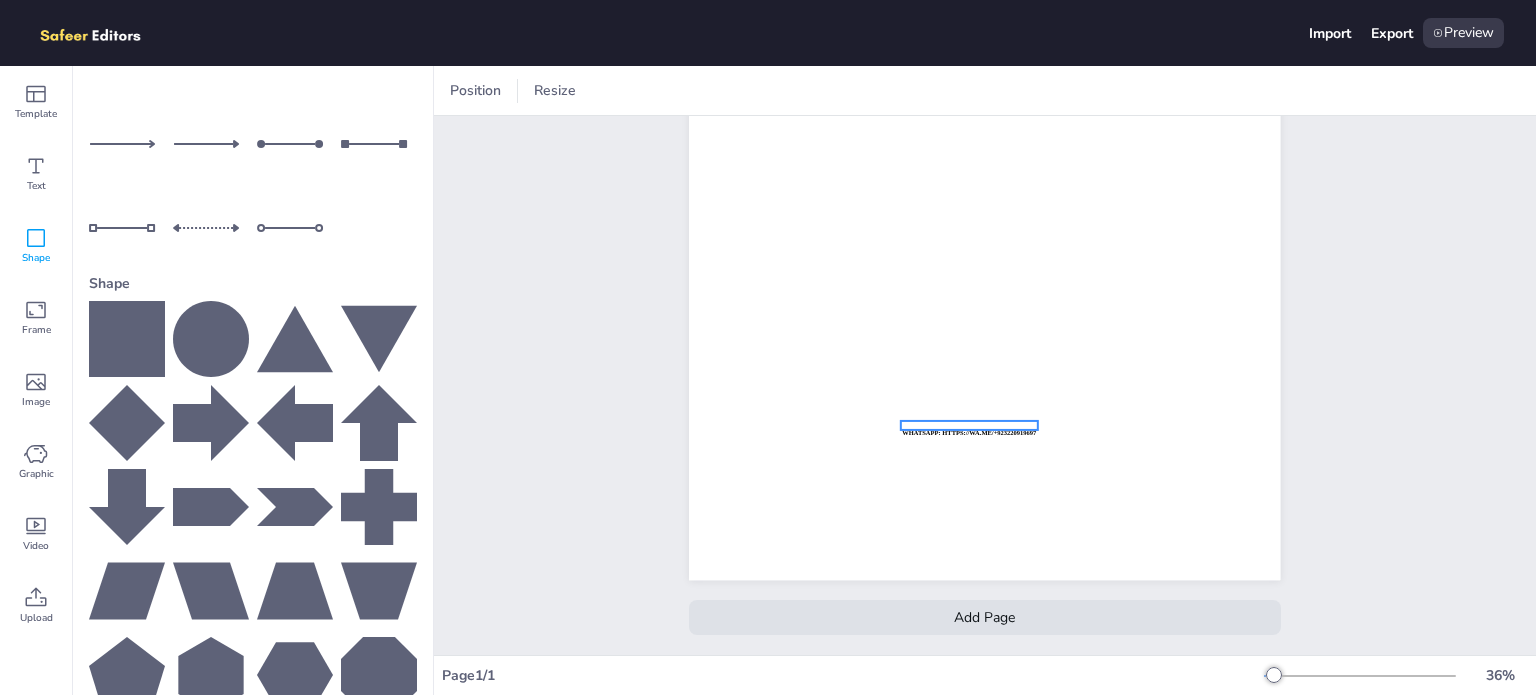 click on "WHATSAPP: https://wa.me/+923220919697" at bounding box center [969, 432] 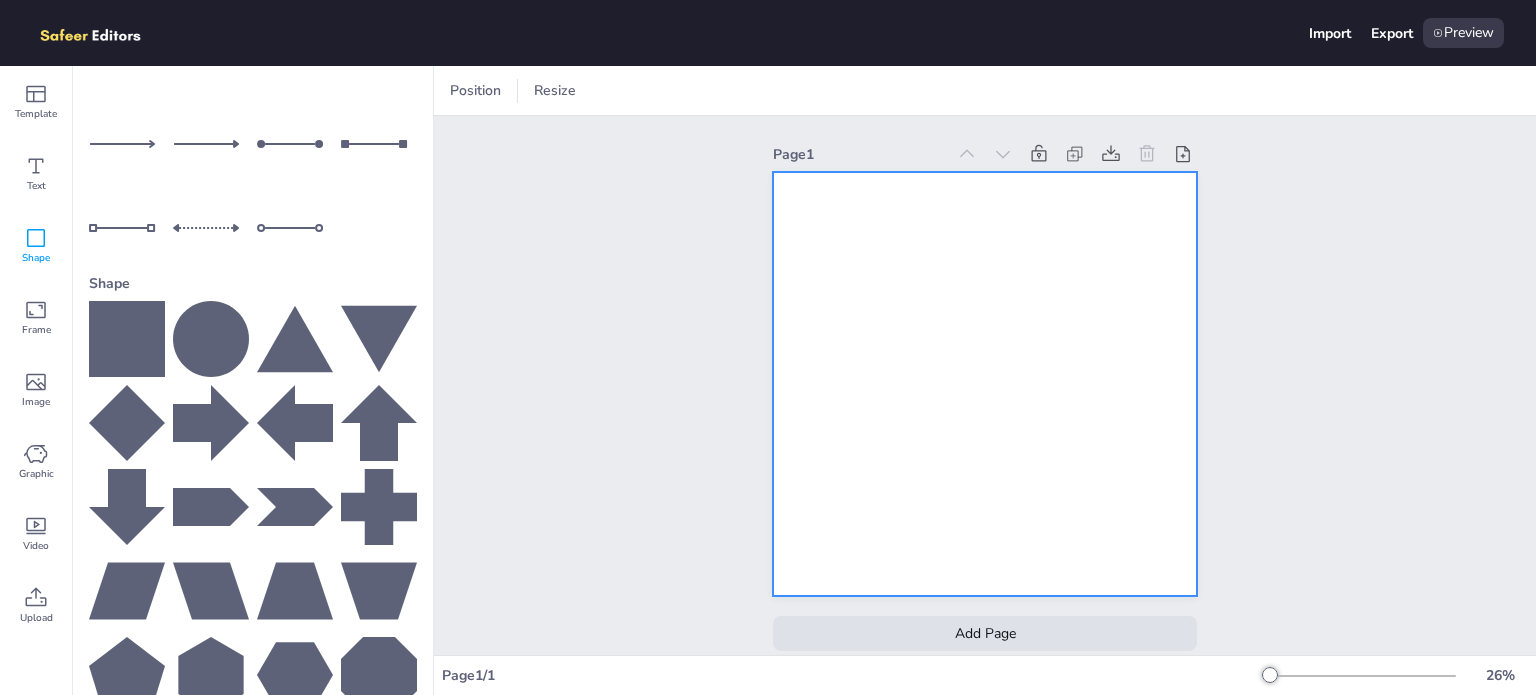 scroll, scrollTop: 31, scrollLeft: 0, axis: vertical 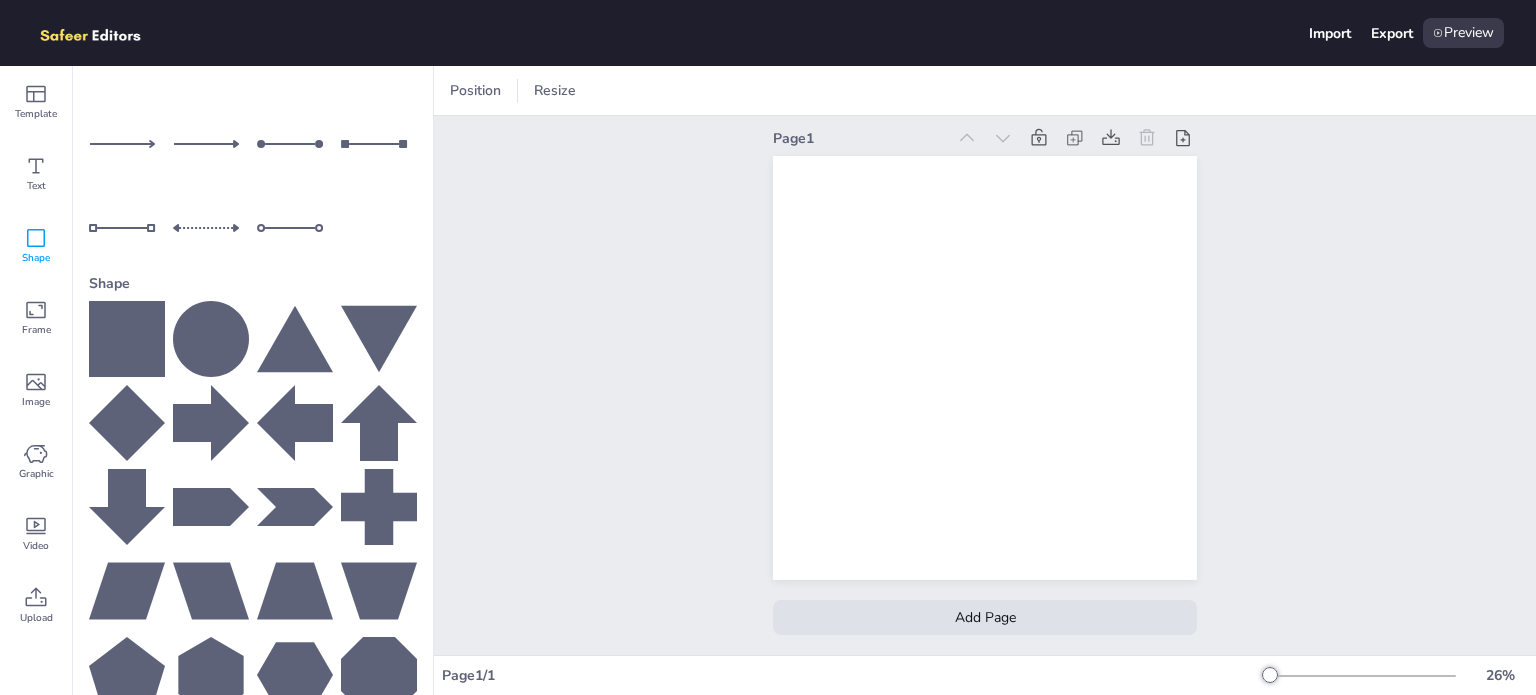 click on "Add Page" at bounding box center (985, 617) 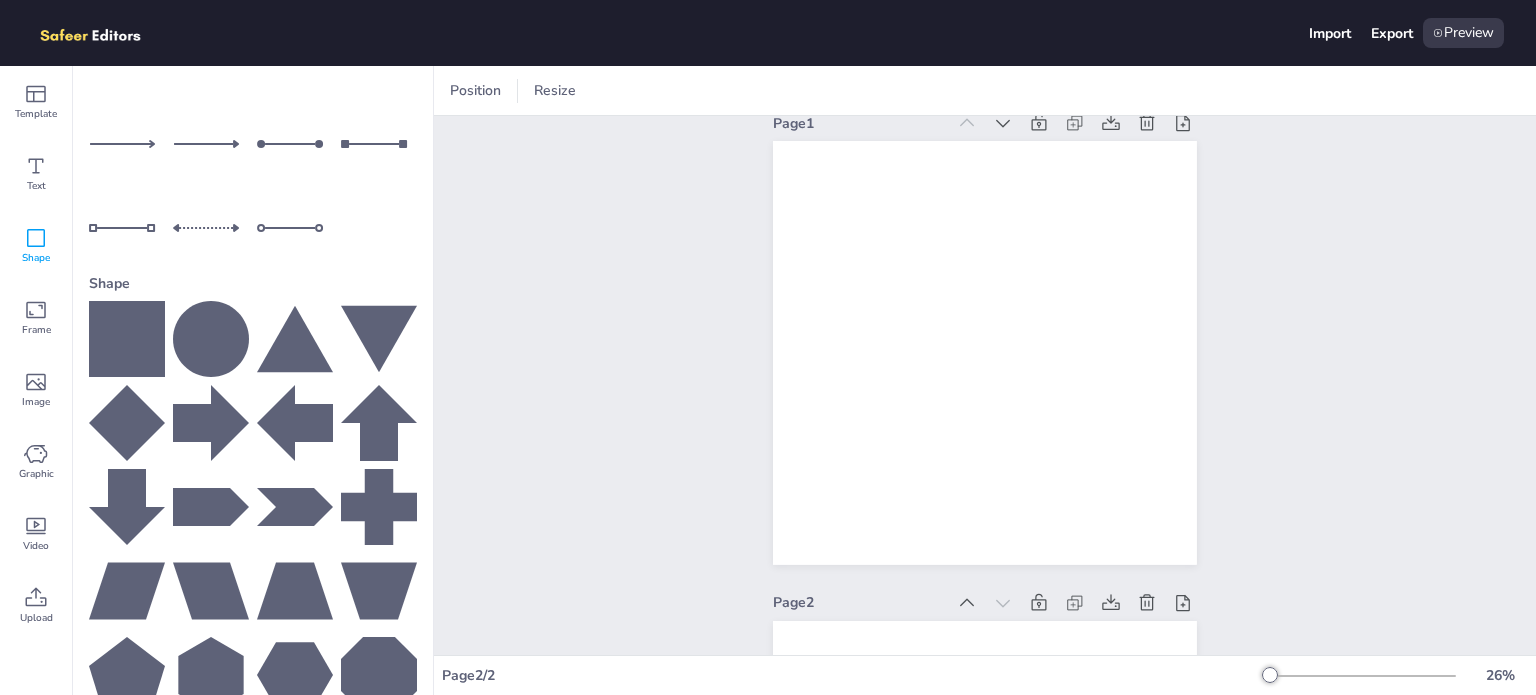 click on "Page  1 Page  2 Add Page" at bounding box center (985, 602) 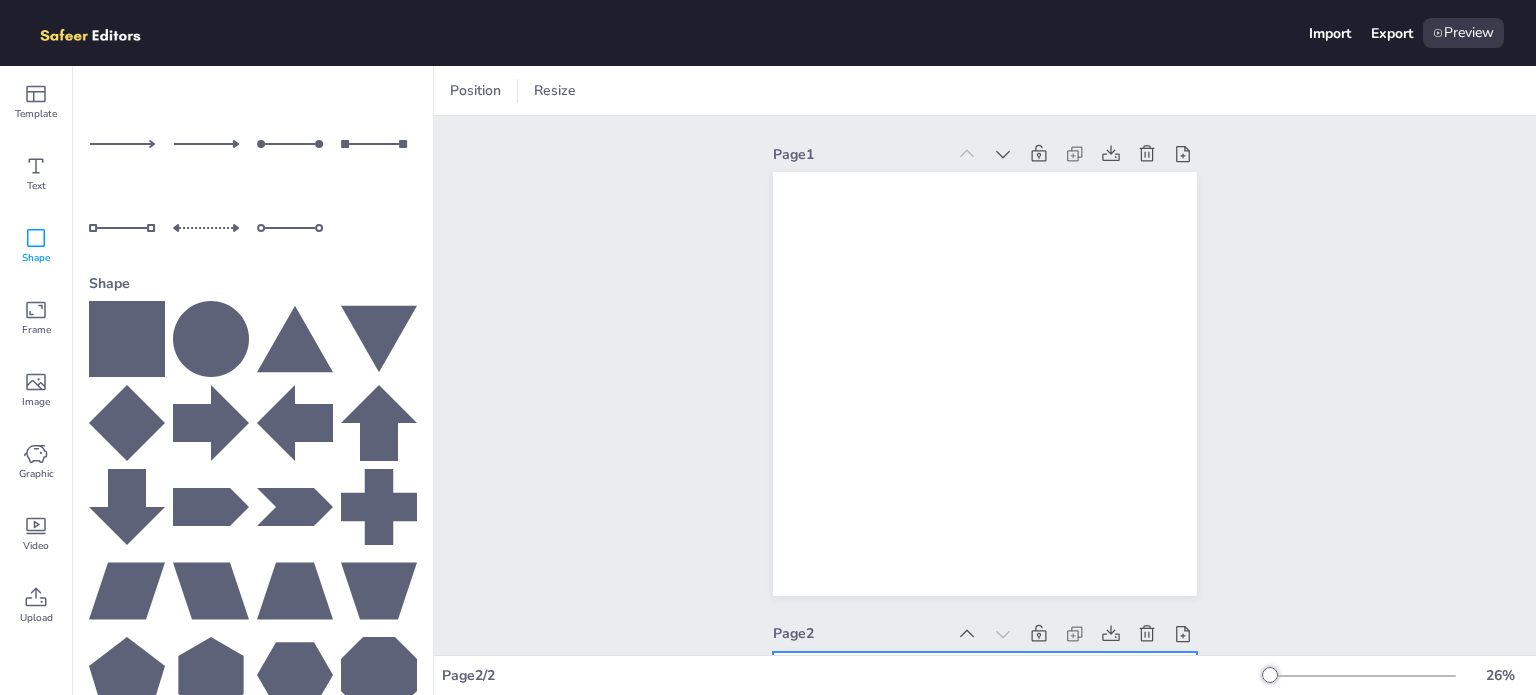scroll, scrollTop: 0, scrollLeft: 0, axis: both 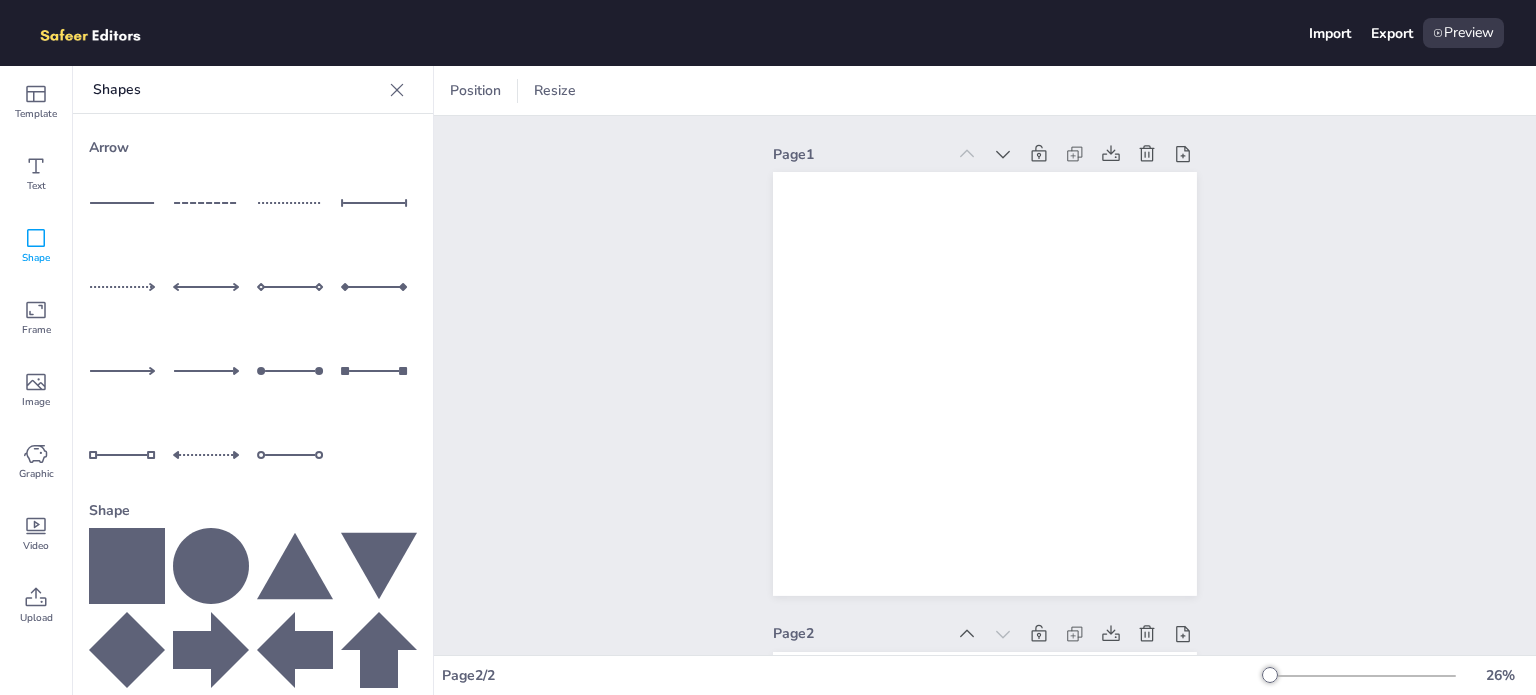 click 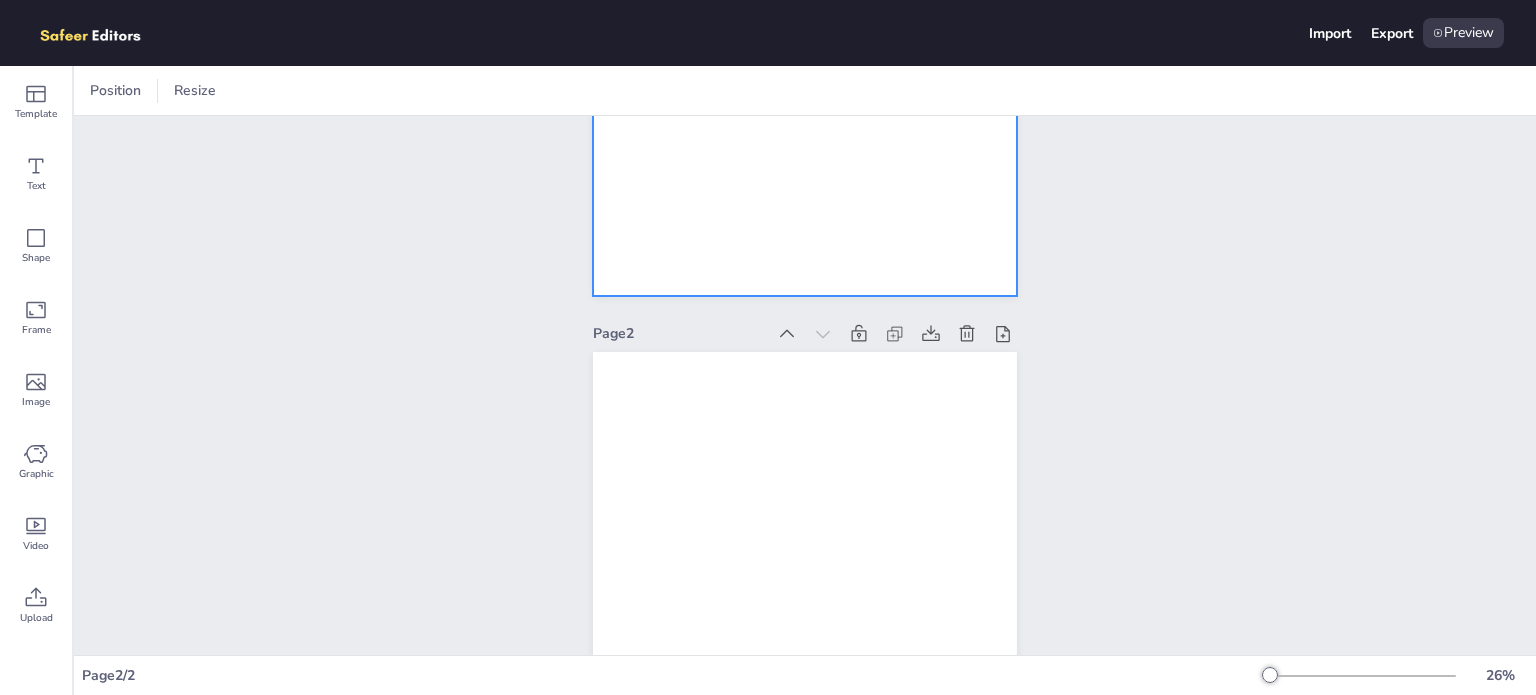 click at bounding box center [805, 564] 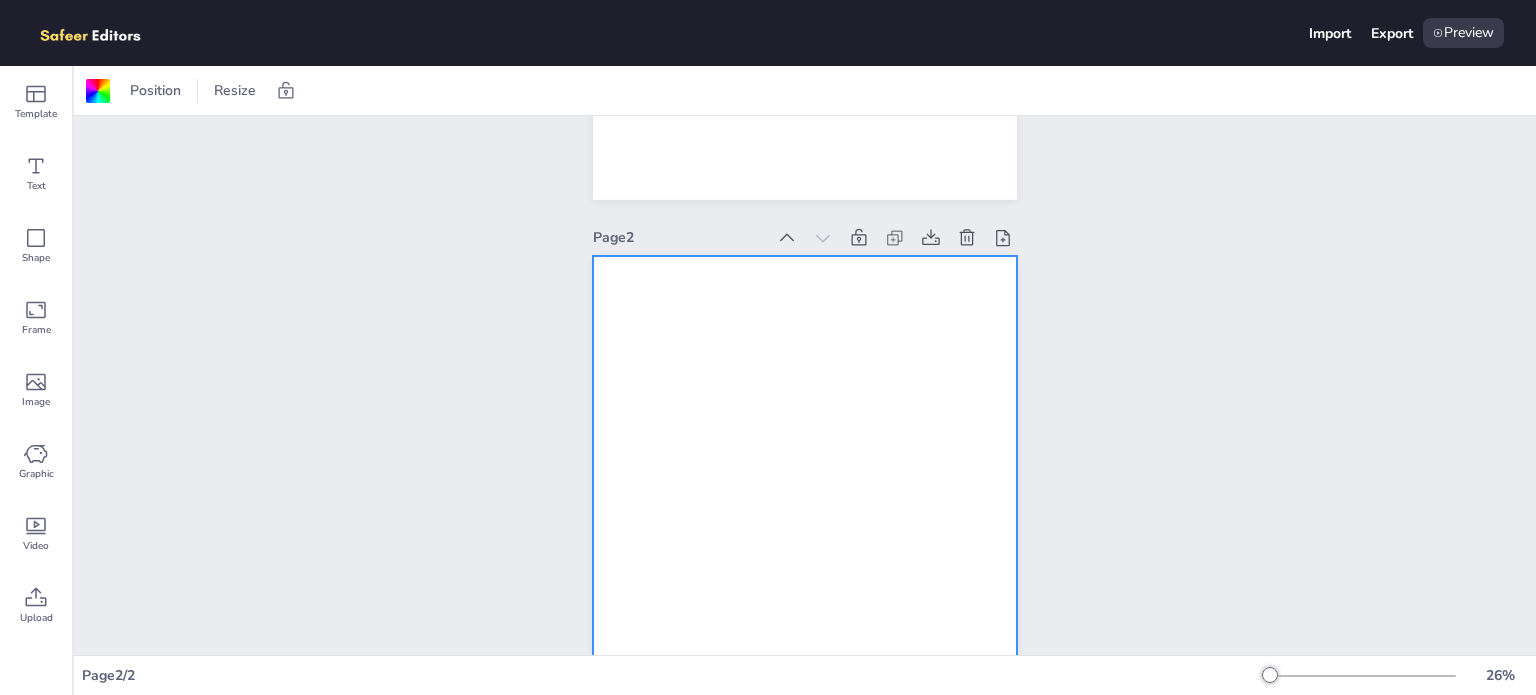 scroll, scrollTop: 400, scrollLeft: 0, axis: vertical 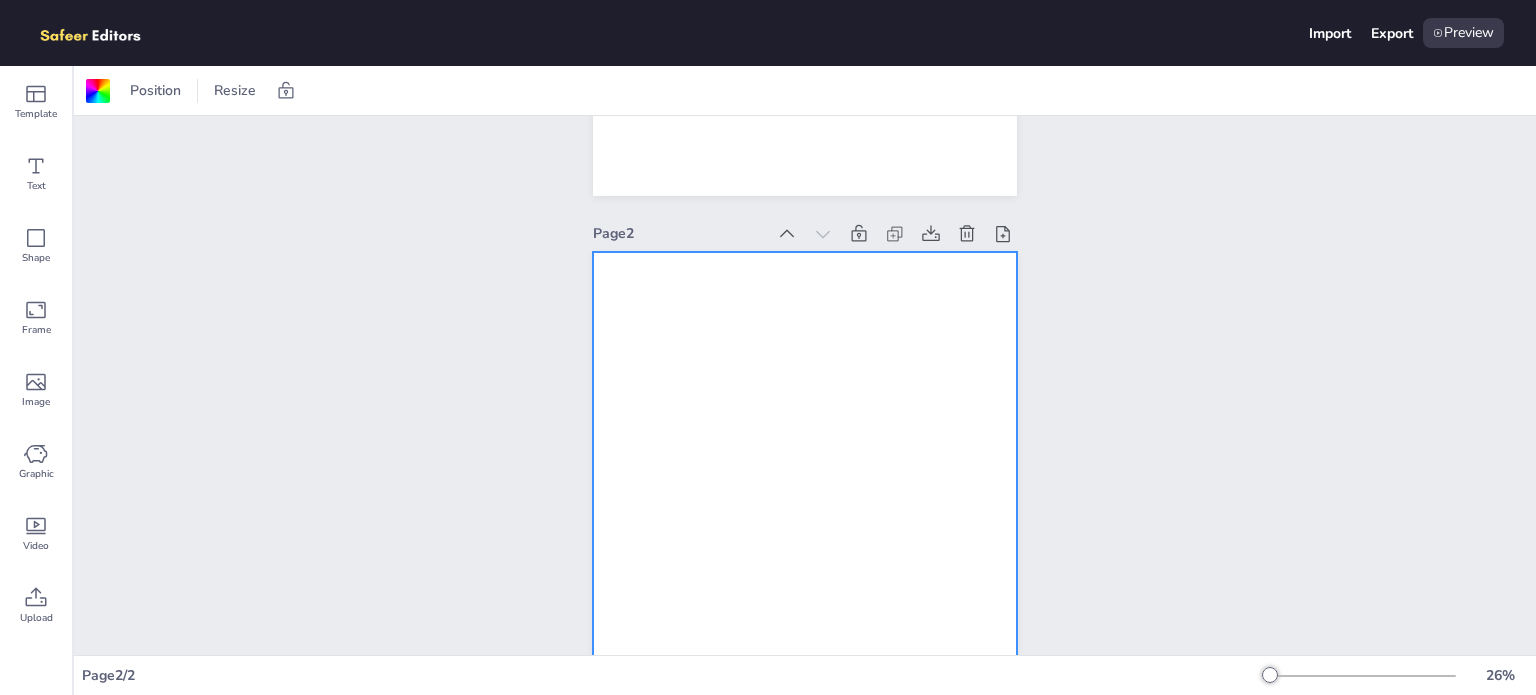 click at bounding box center [805, 464] 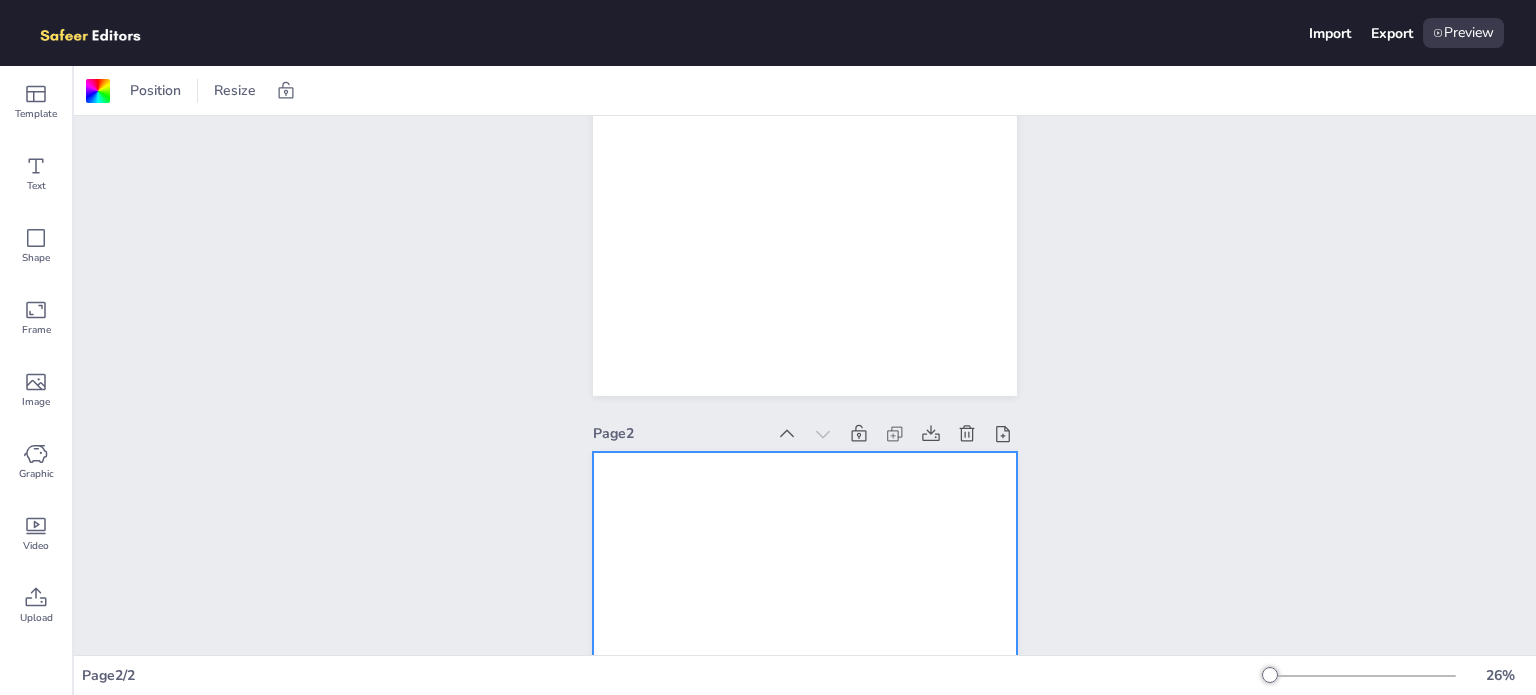 scroll, scrollTop: 0, scrollLeft: 0, axis: both 